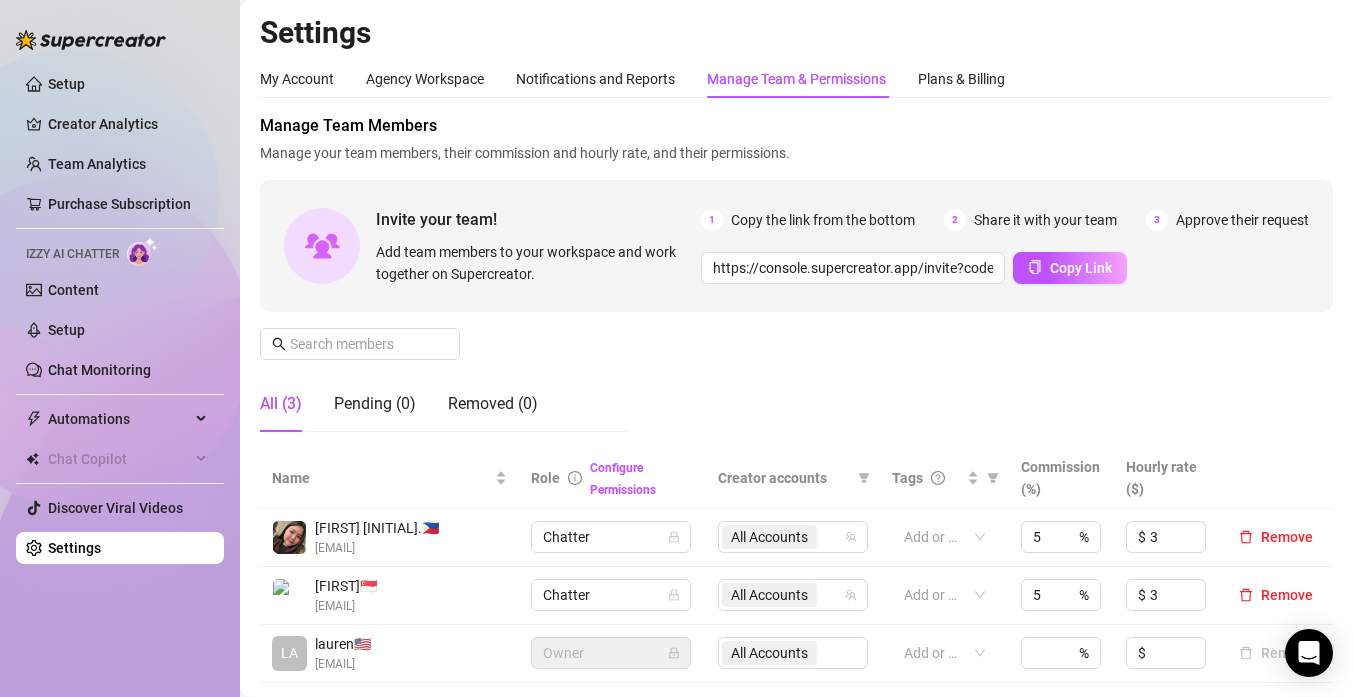 scroll, scrollTop: 0, scrollLeft: 0, axis: both 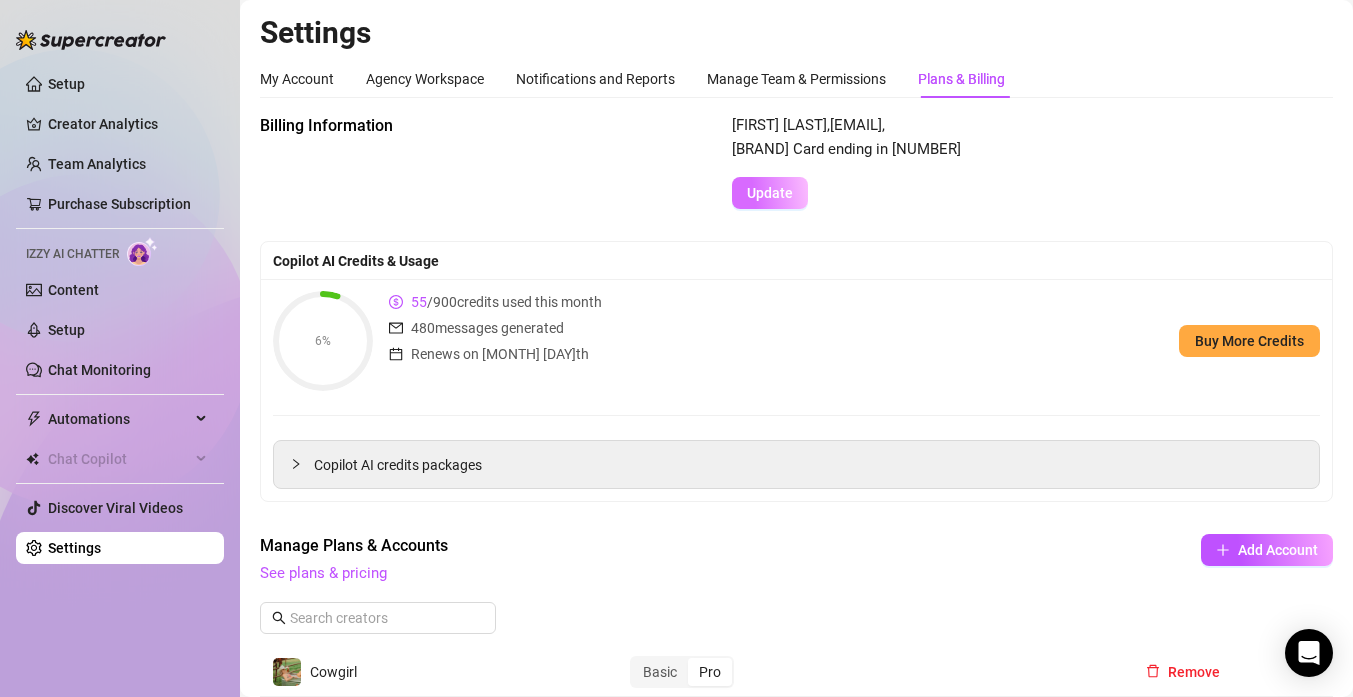 click on "Update" at bounding box center [770, 193] 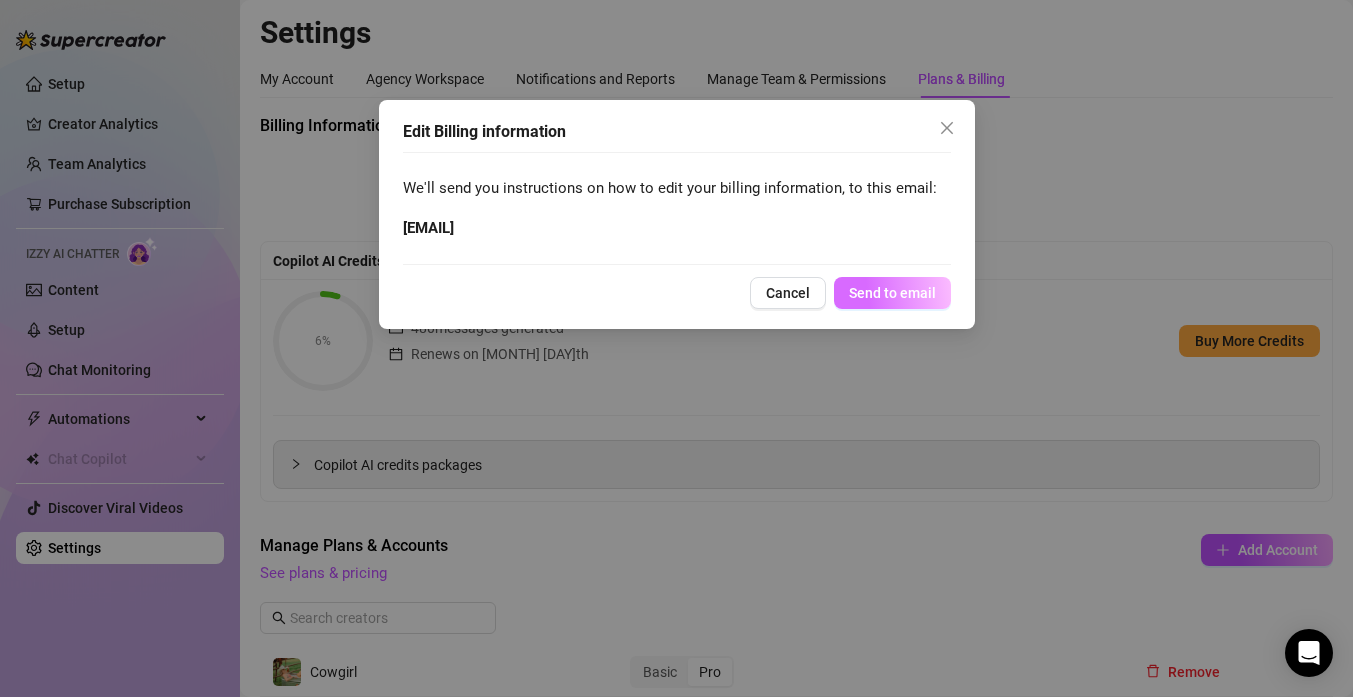 click on "Send to email" at bounding box center (892, 293) 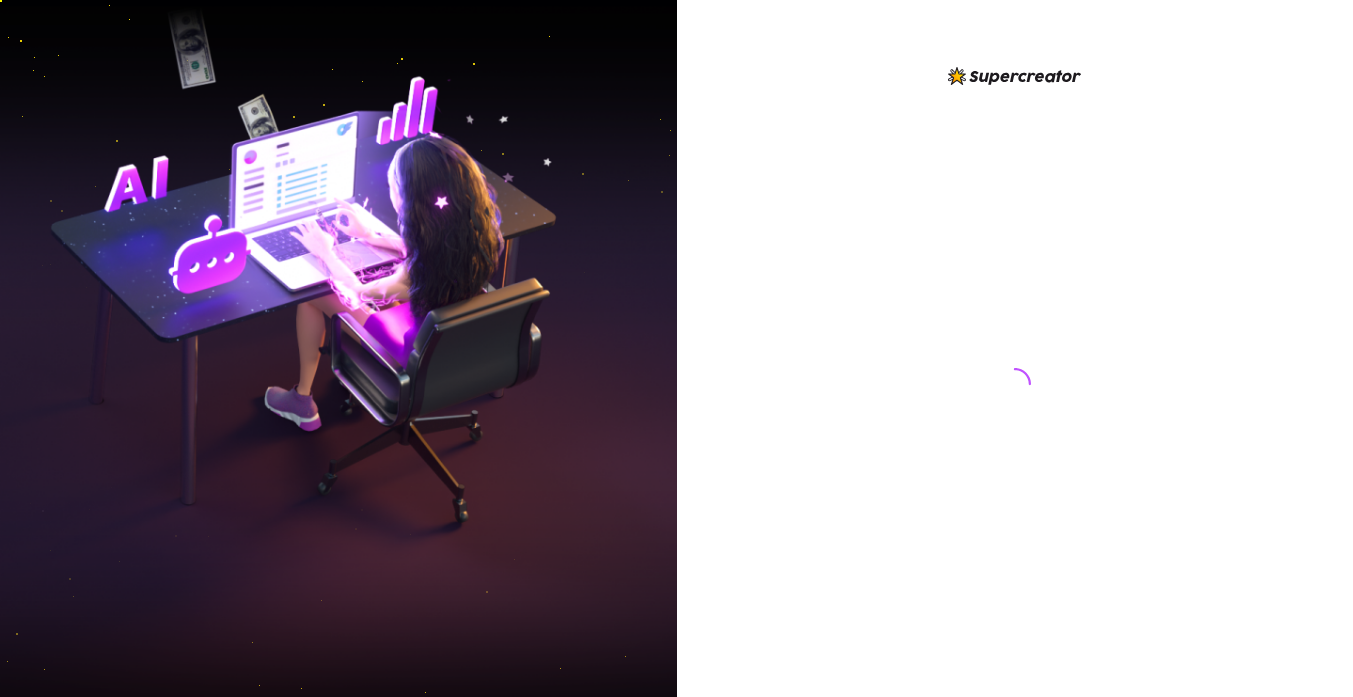 scroll, scrollTop: 0, scrollLeft: 0, axis: both 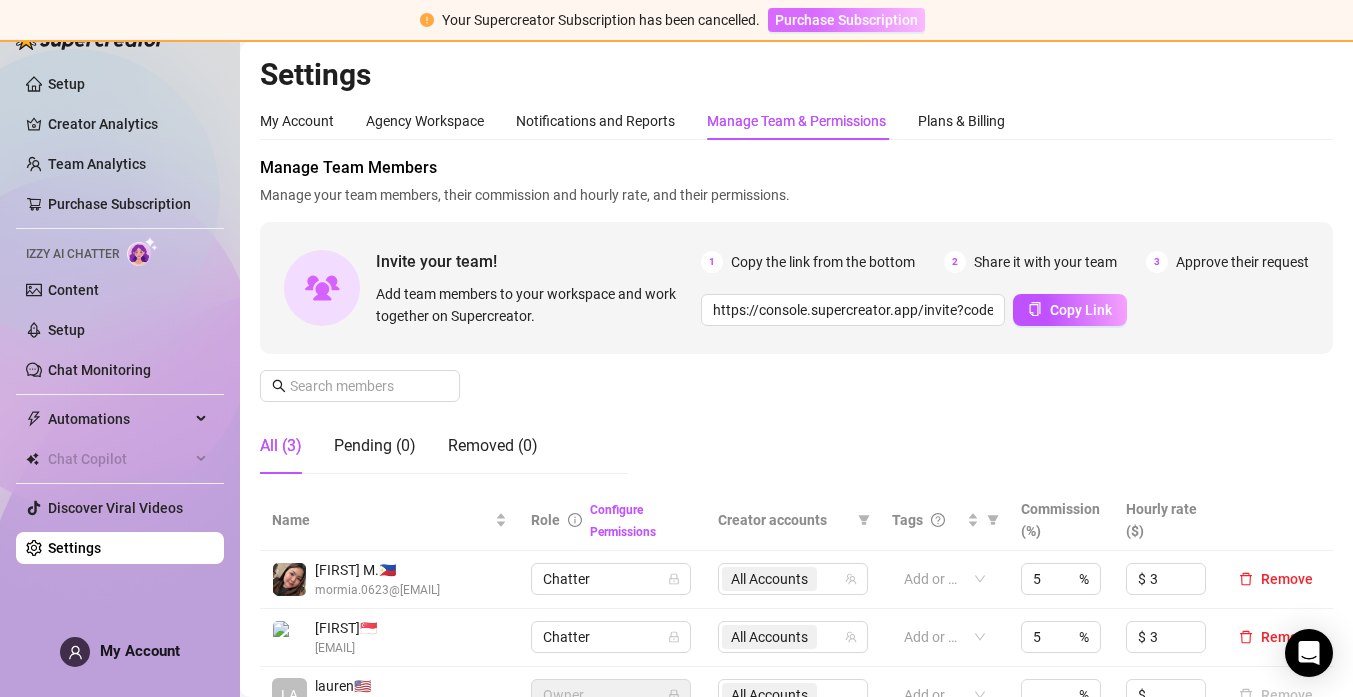 click on "Purchase Subscription" at bounding box center (846, 20) 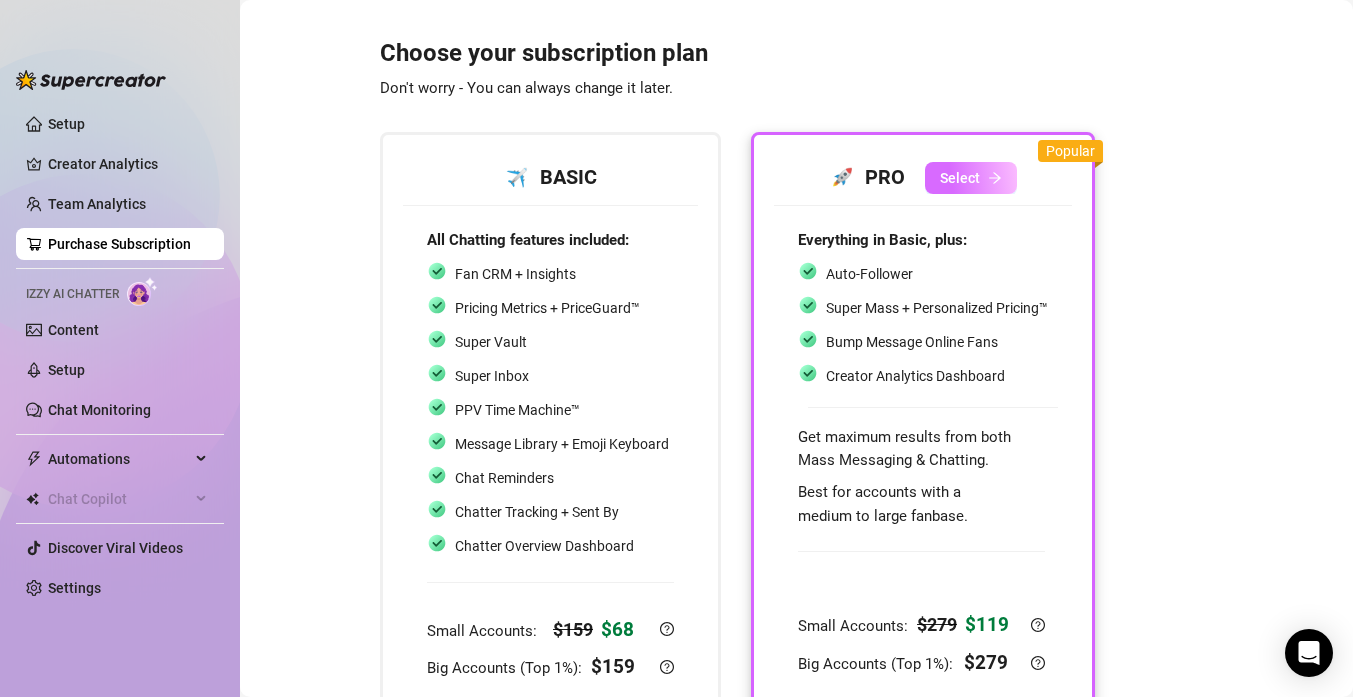 click on "Select" at bounding box center [960, 178] 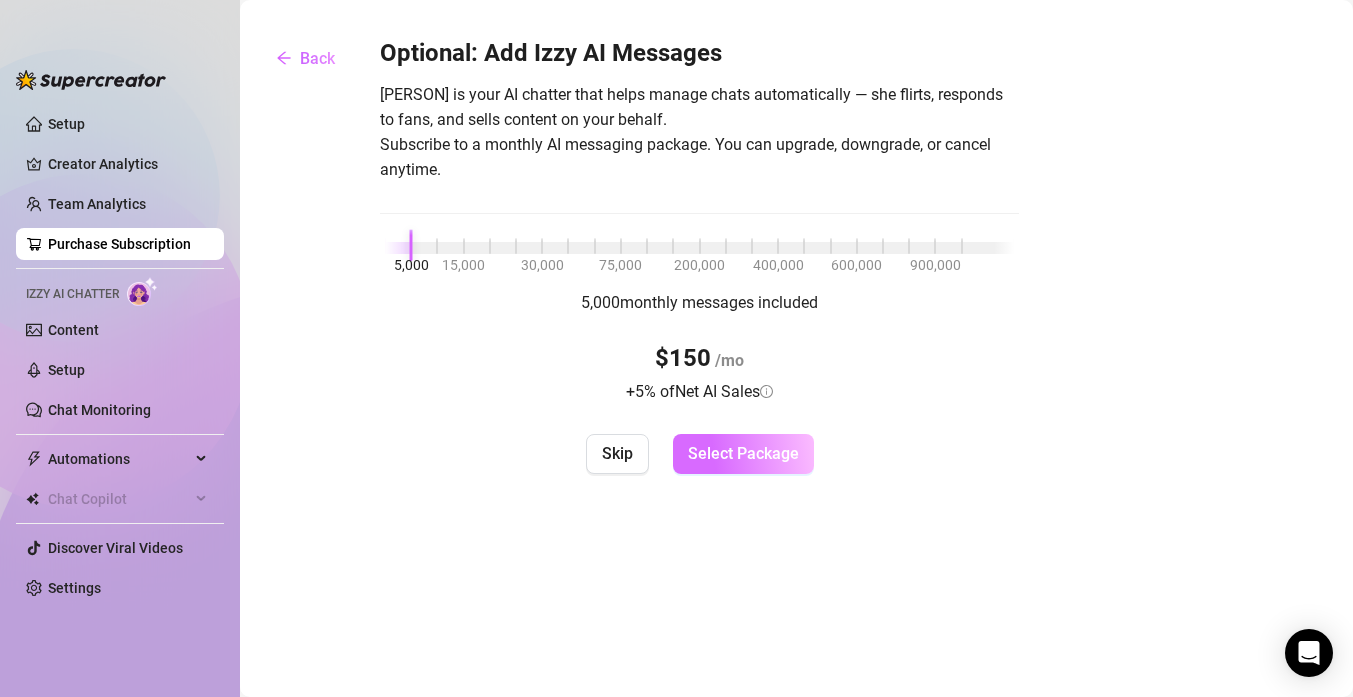 click on "Select Package" at bounding box center [743, 453] 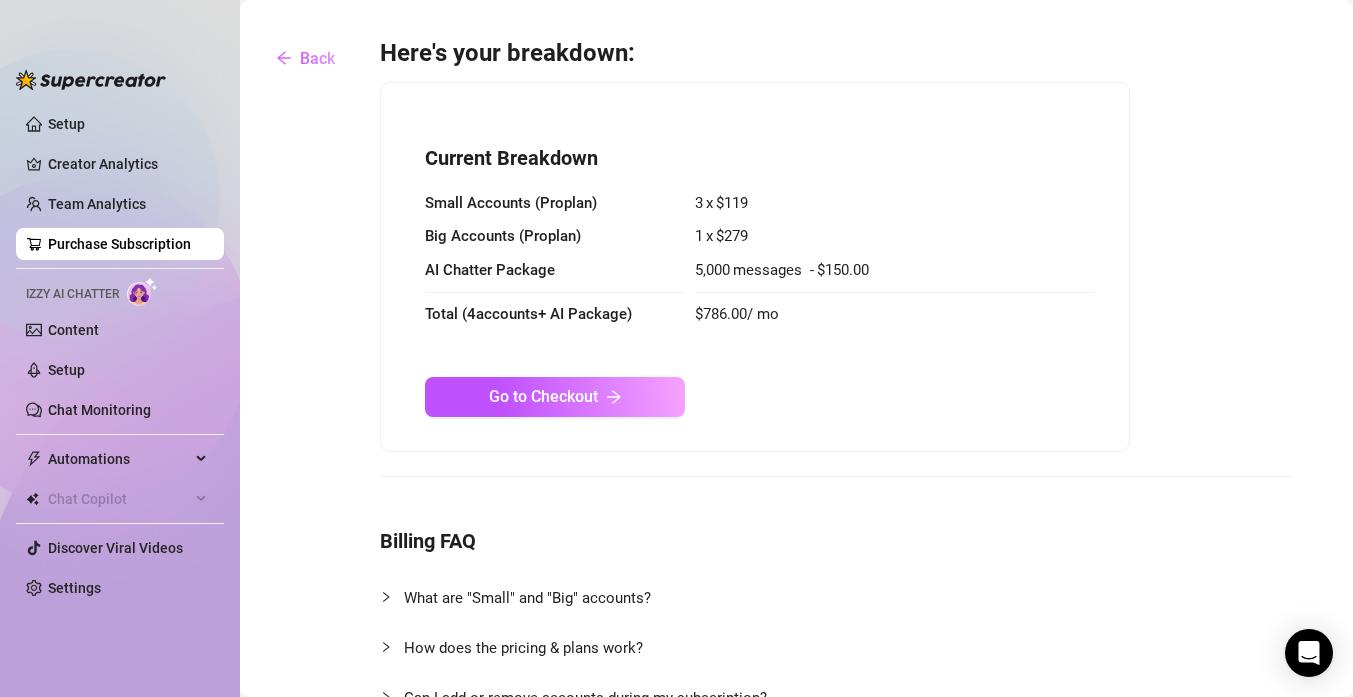 drag, startPoint x: 683, startPoint y: 321, endPoint x: 784, endPoint y: 332, distance: 101.597244 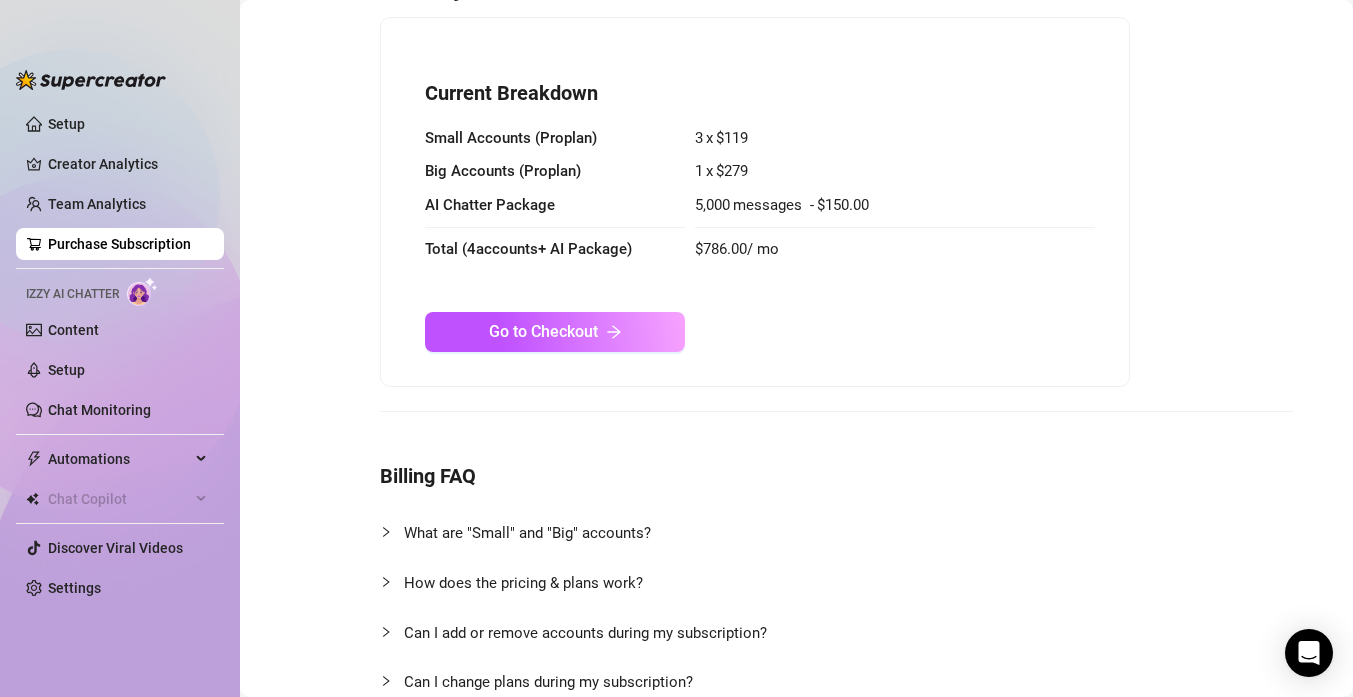 scroll, scrollTop: 0, scrollLeft: 0, axis: both 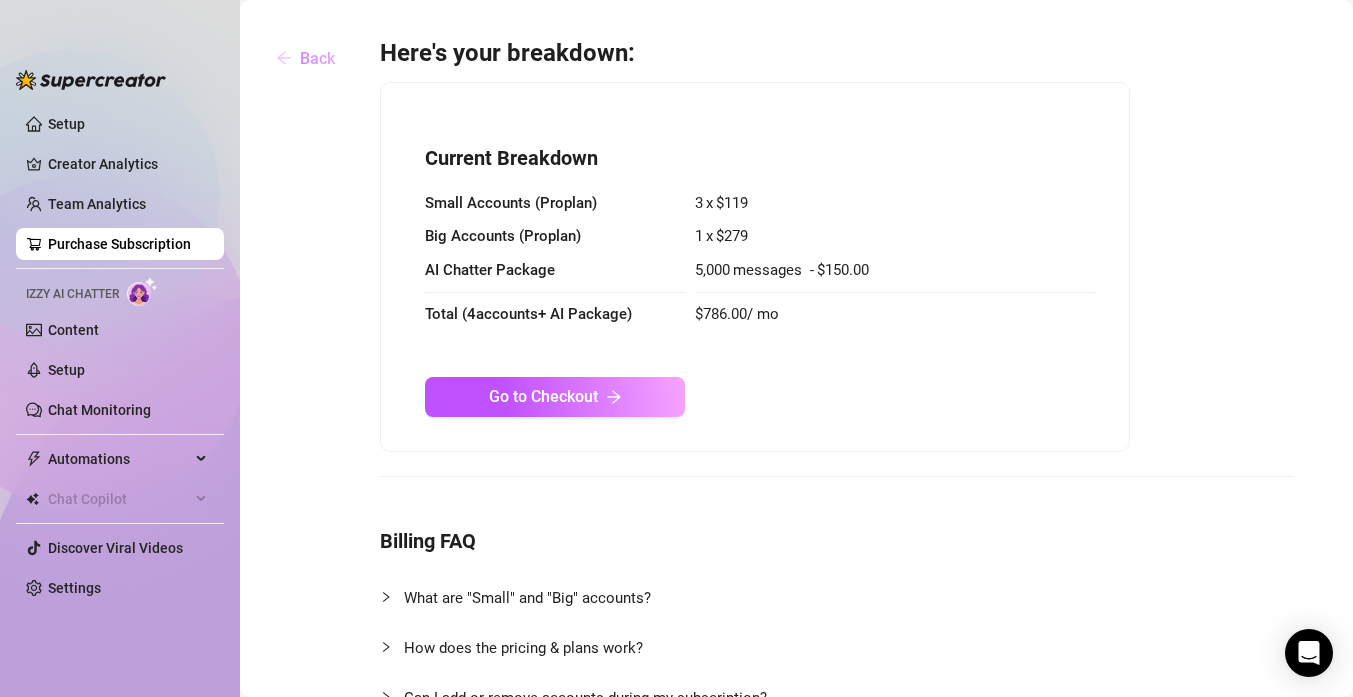 click on "Back" at bounding box center [305, 58] 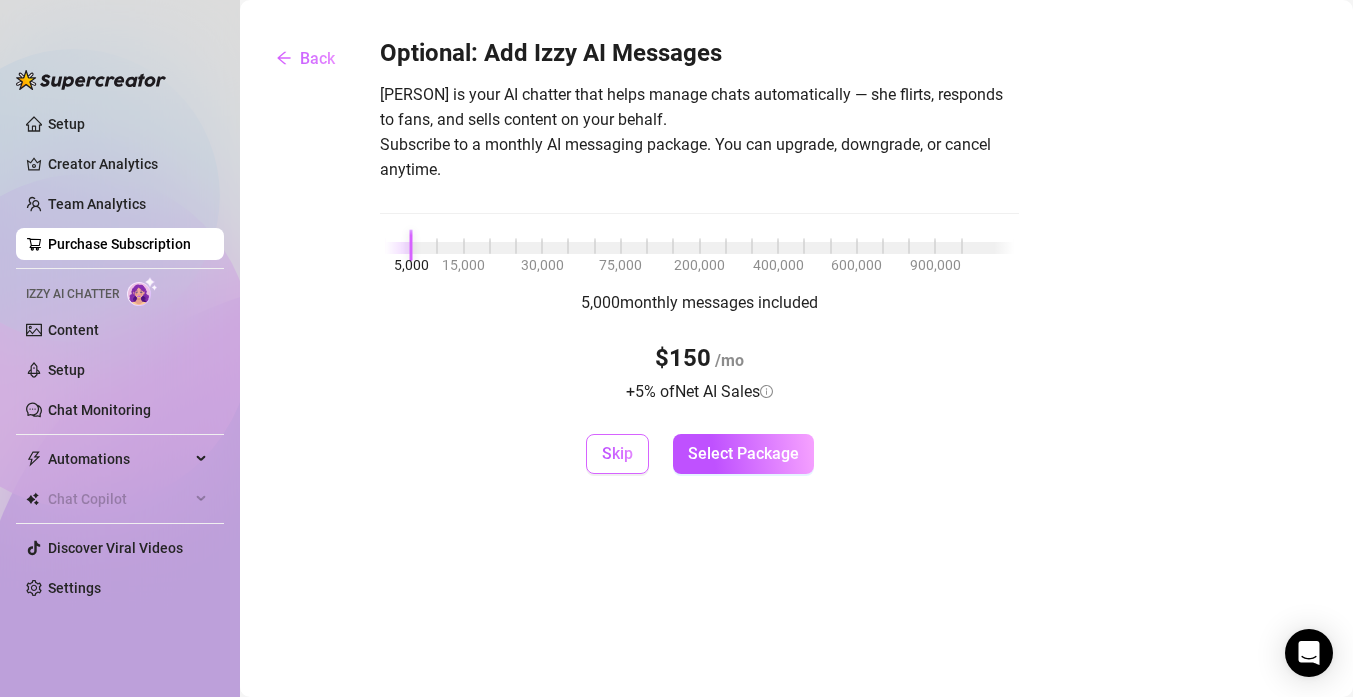 click on "Skip" at bounding box center (617, 453) 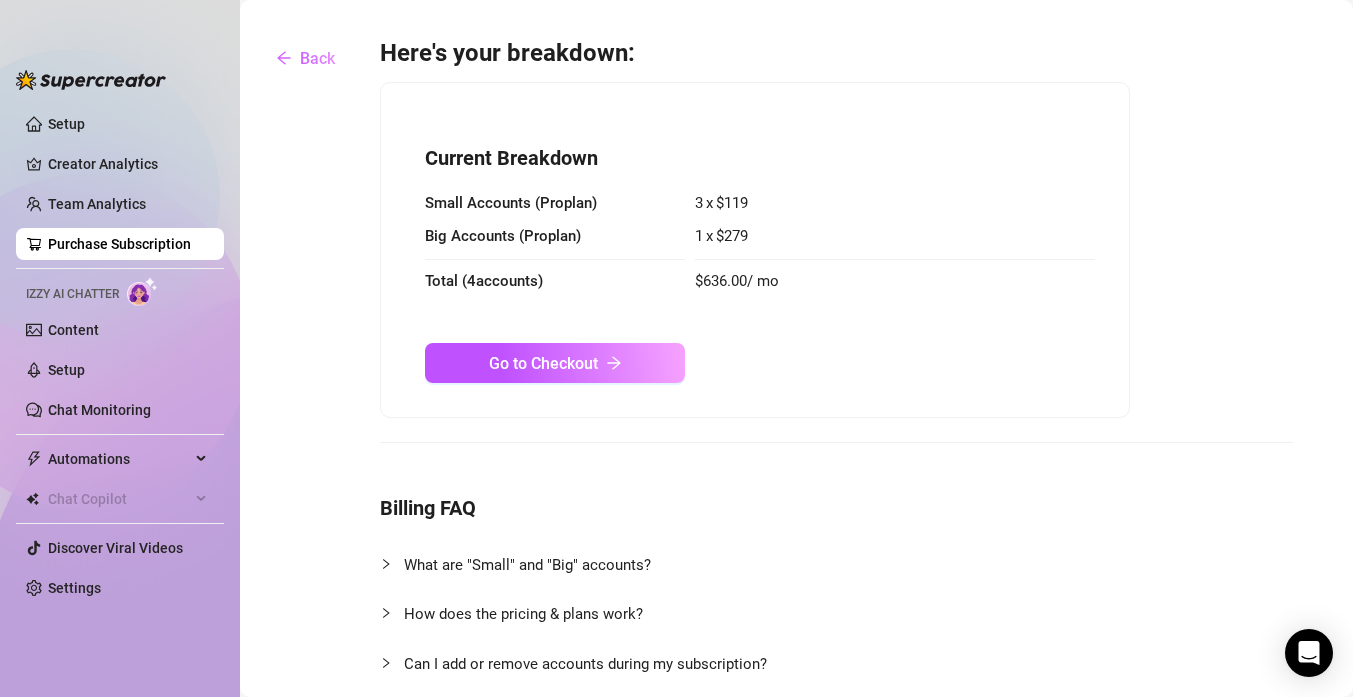 click on "Back Here's your breakdown: Current Breakdown Small Accounts ( Pro  plan) 3  x  $ 119 Big Accounts ( Pro  plan) 1  x  $ 279 Total ( 4  accounts ) $ 636.00  / mo Go to Checkout Billing FAQ What are "Small" and "Big" accounts? How does the pricing & plans work? Can I add or remove accounts during my subscription? Can I change plans during my subscription? Where can I see my usage breakdown? Do I need to pay extra for my writers or other computers I use? What payment methods do you accept? Current Usage Breakdown Invoicing Taxes Can I cancel my subscription?" at bounding box center [796, 572] 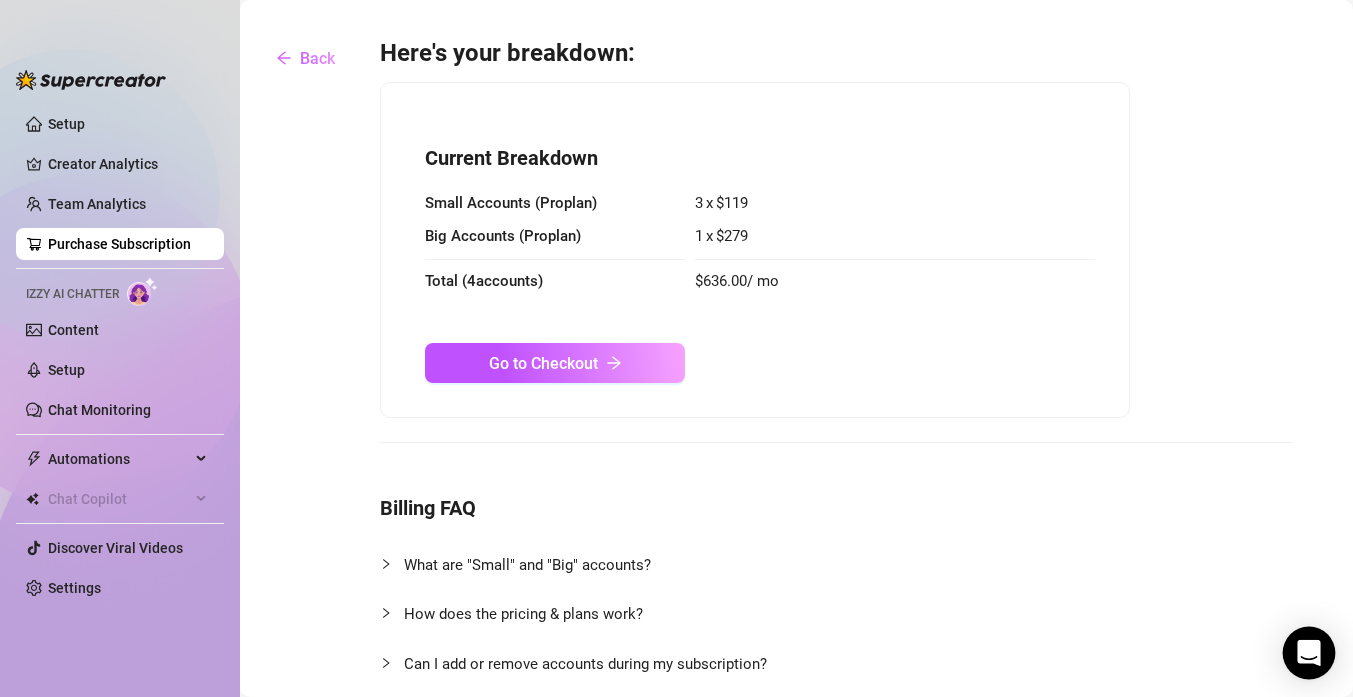 click at bounding box center (1309, 653) 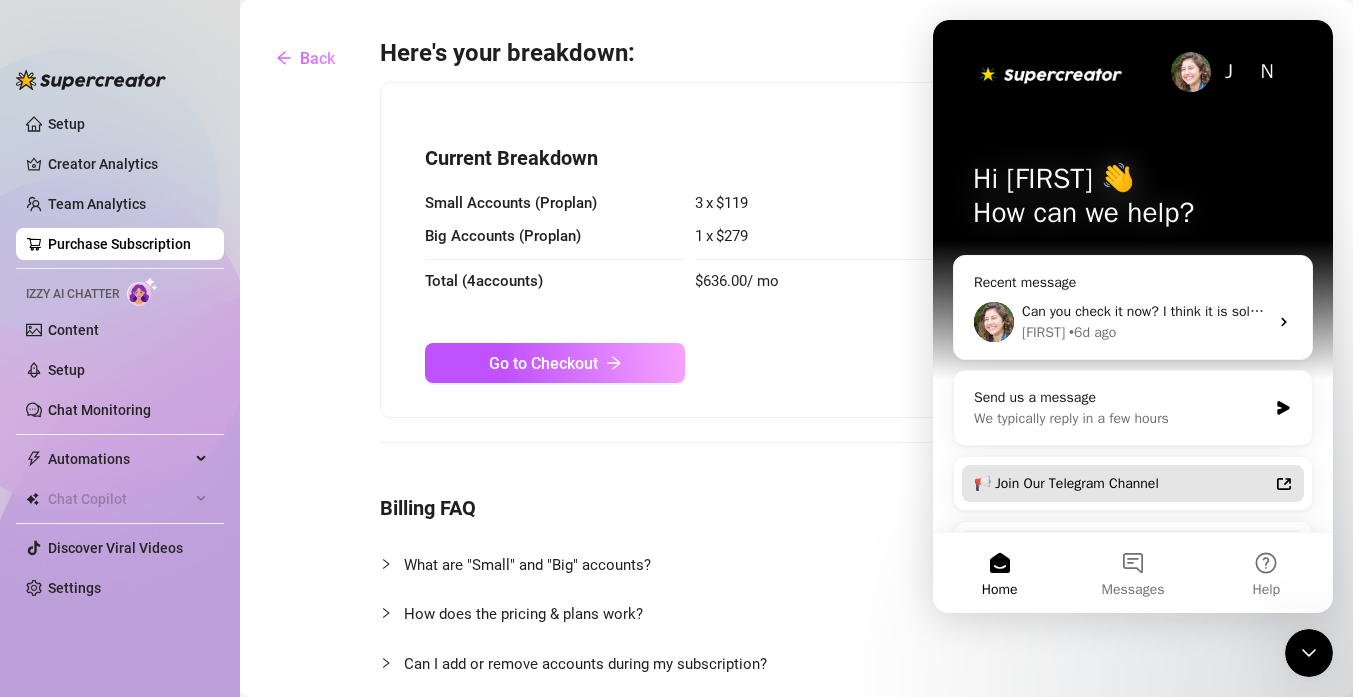 scroll, scrollTop: 0, scrollLeft: 0, axis: both 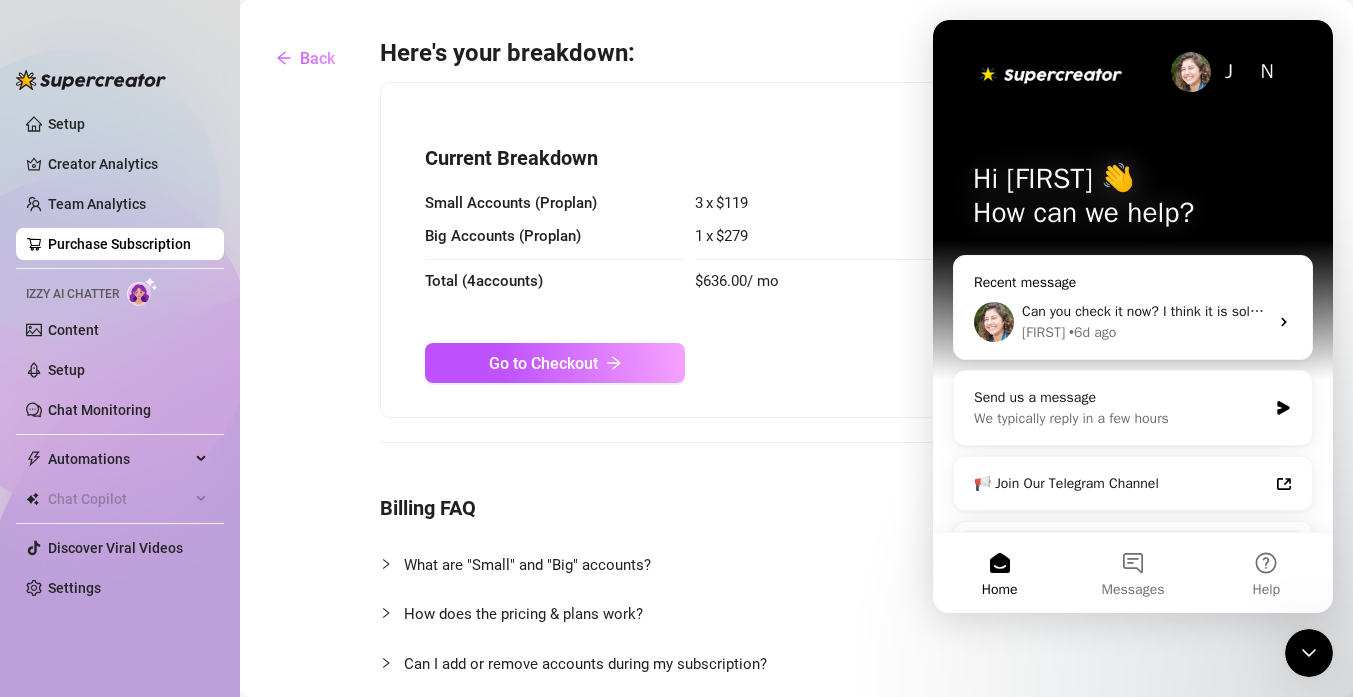 click on "[PERSON] • 6d ago" at bounding box center [1145, 332] 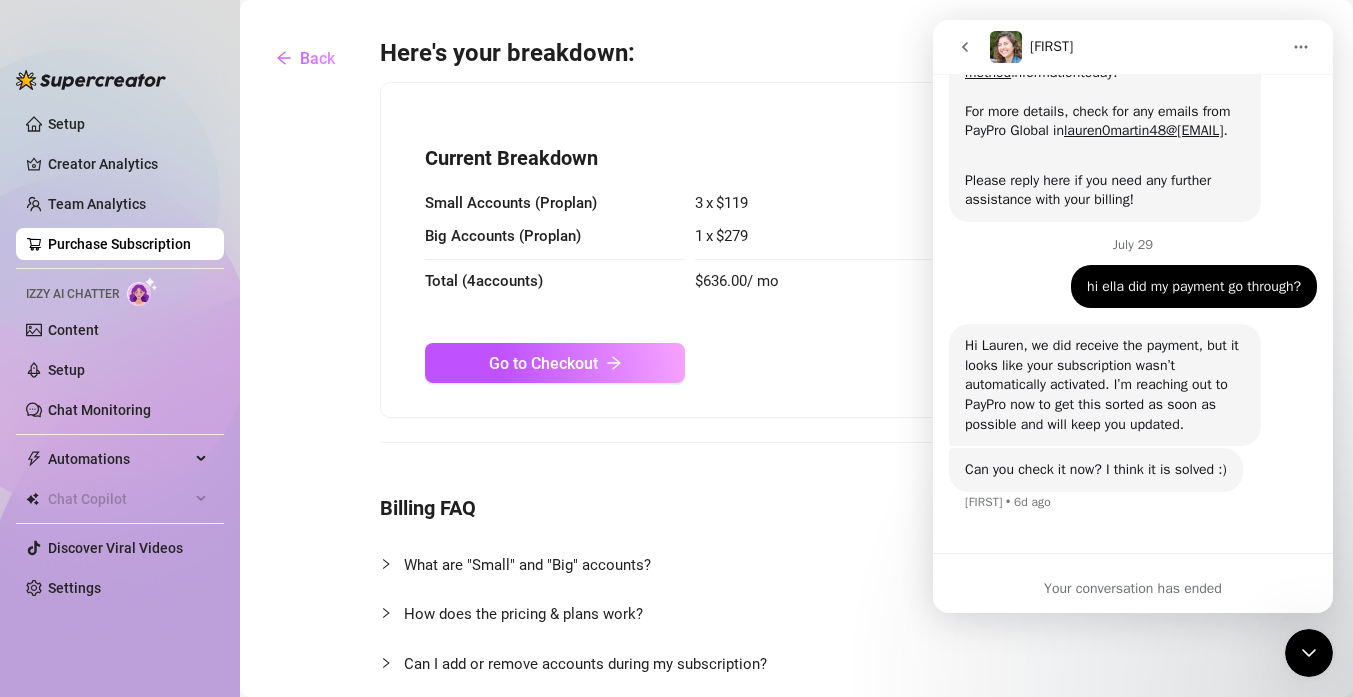 scroll, scrollTop: 339, scrollLeft: 0, axis: vertical 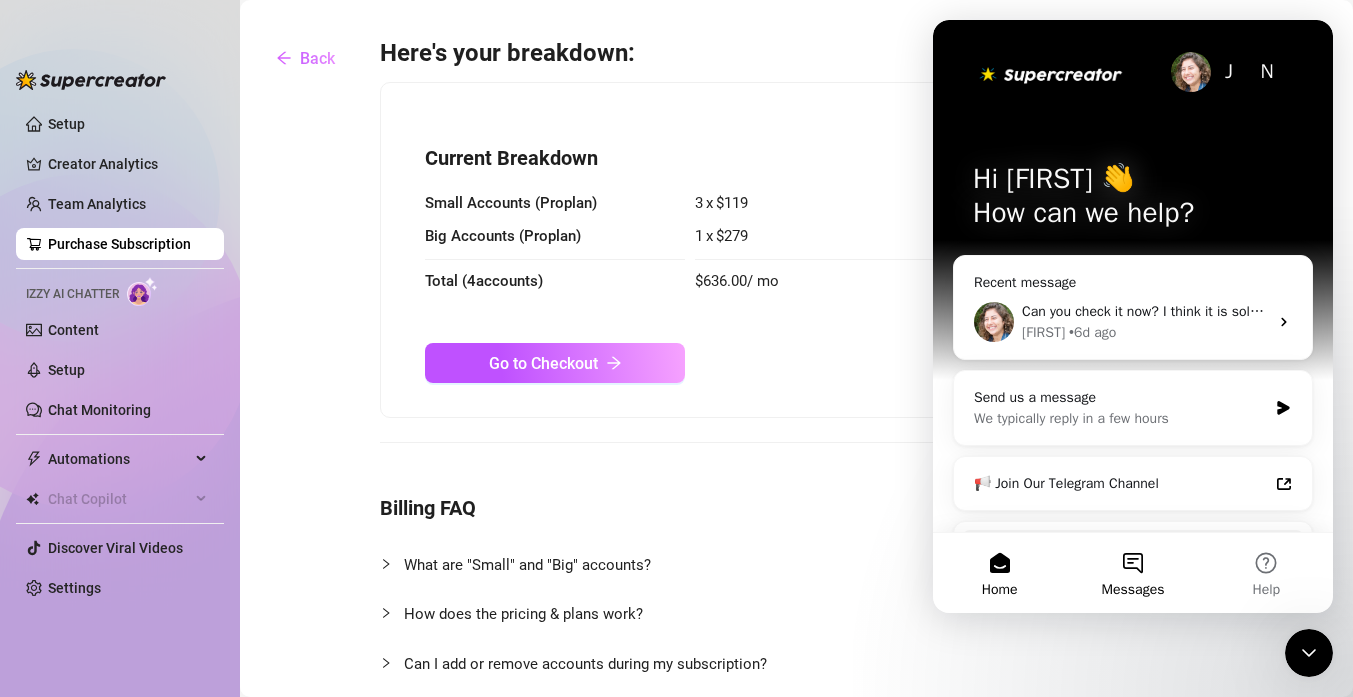 click on "Messages" at bounding box center (1132, 573) 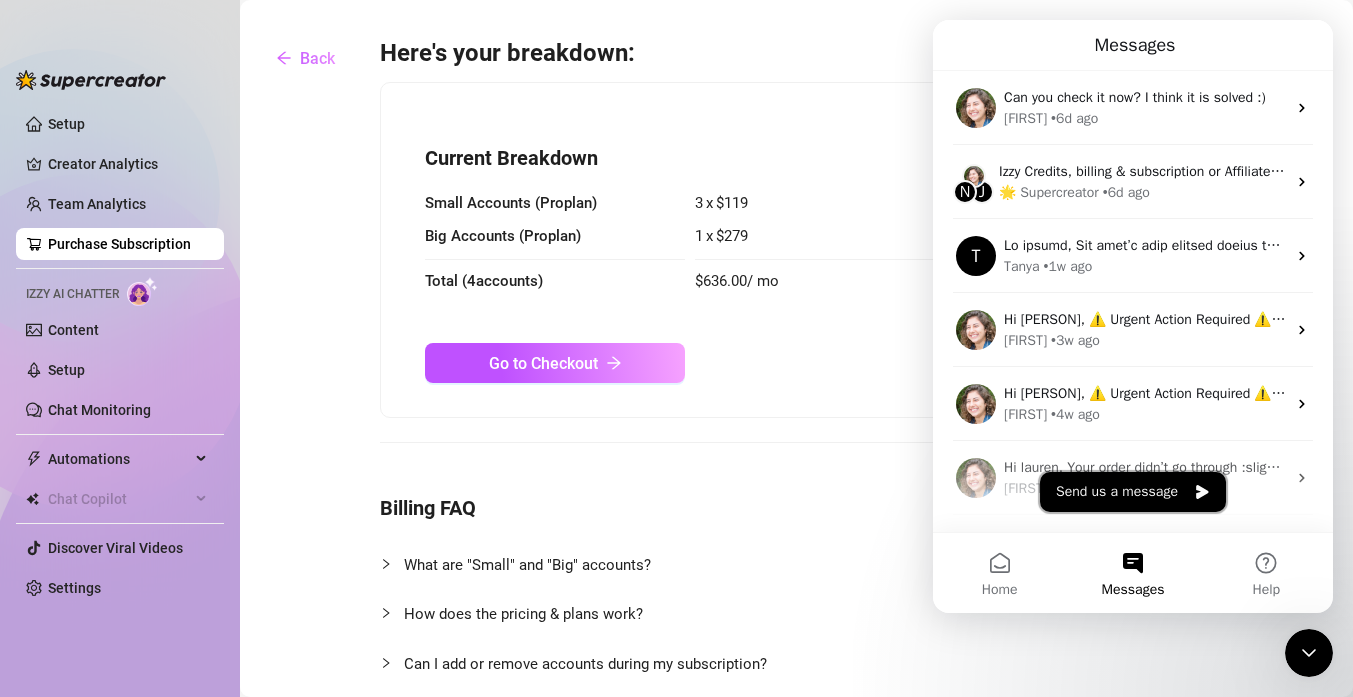 click on "Send us a message" at bounding box center [1133, 492] 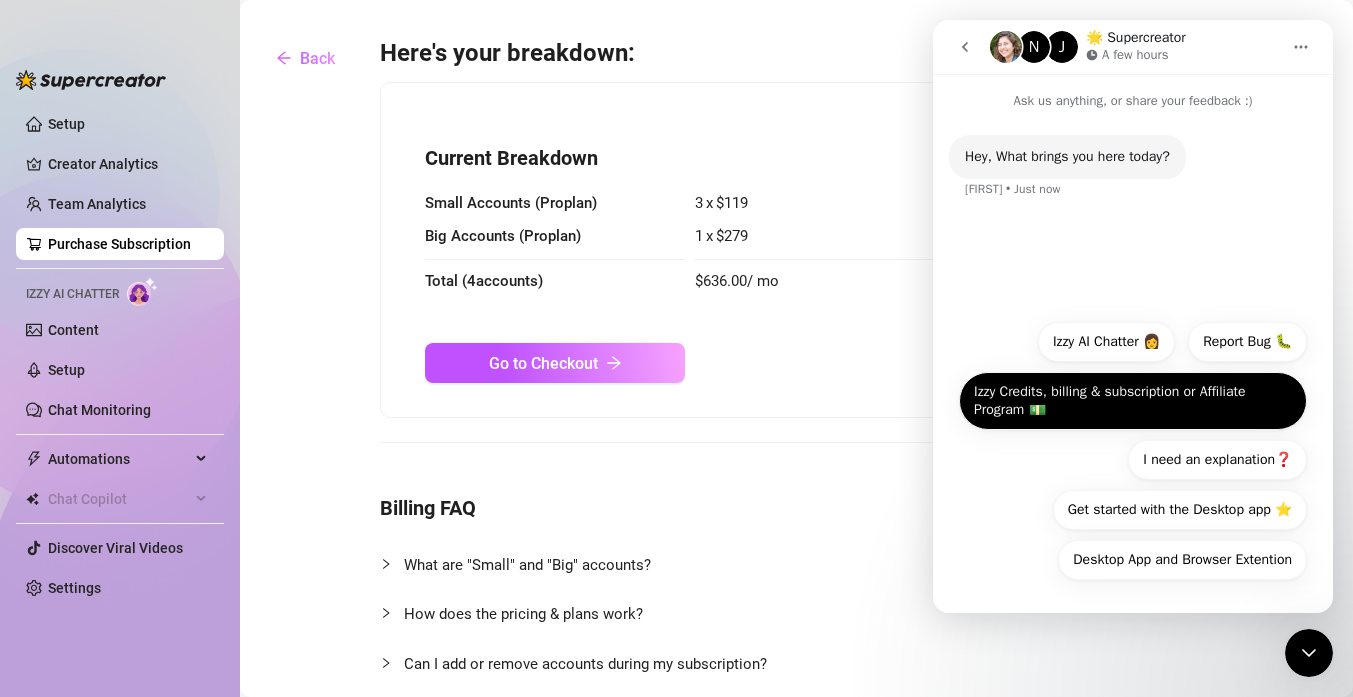 click on "Izzy Credits, billing & subscription or Affiliate Program 💵" at bounding box center [1133, 401] 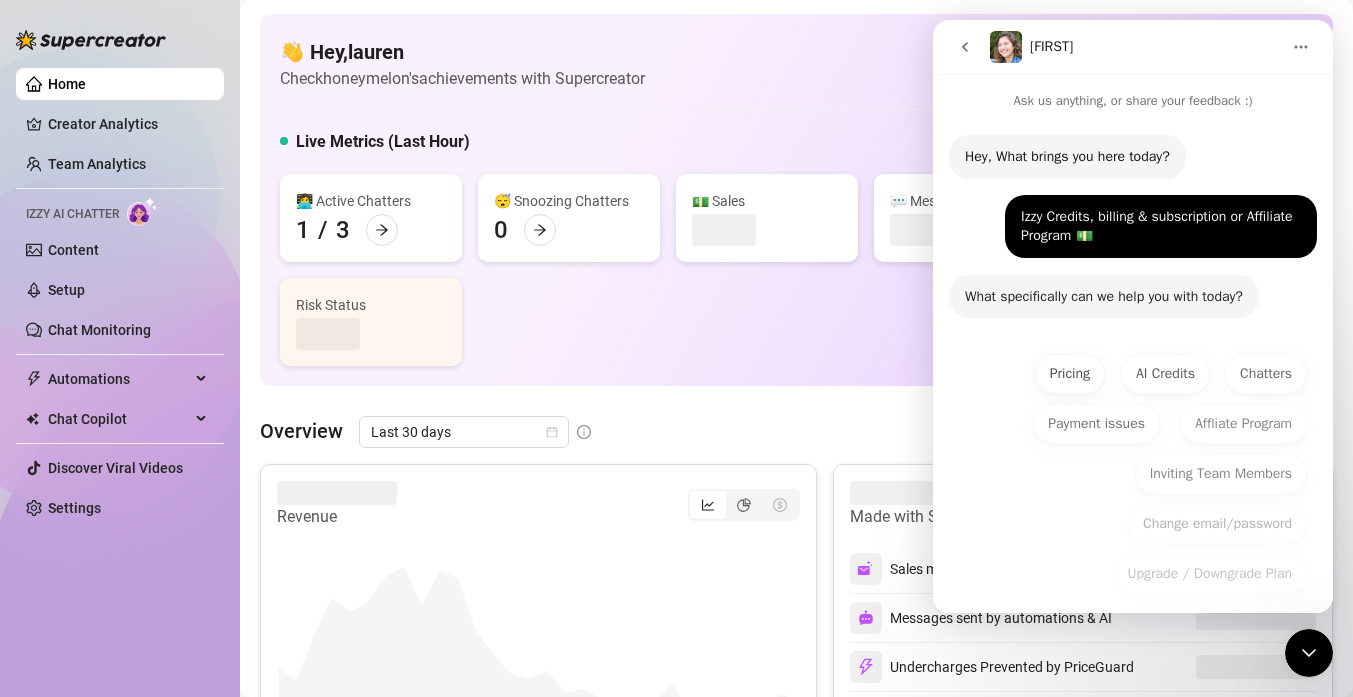 scroll, scrollTop: 84, scrollLeft: 0, axis: vertical 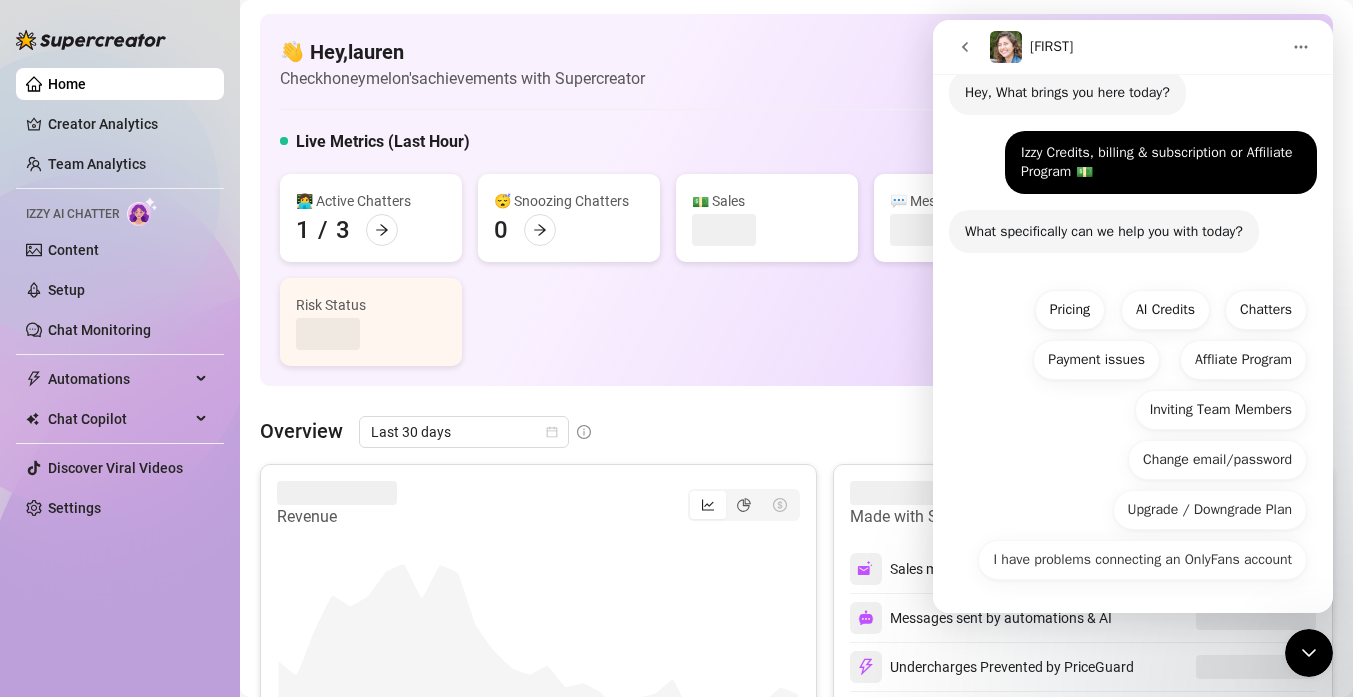 click on "👋 Hey, lauren Check honeymelon's achievements with Supercreator Live Metrics (Last Hour) 👩‍💻 Active Chatters 1 / 3 😴 Snoozing Chatters 0 💵 Sales 💬 Messages Sent 📪 Unread Messages Risk Status" at bounding box center (796, 200) 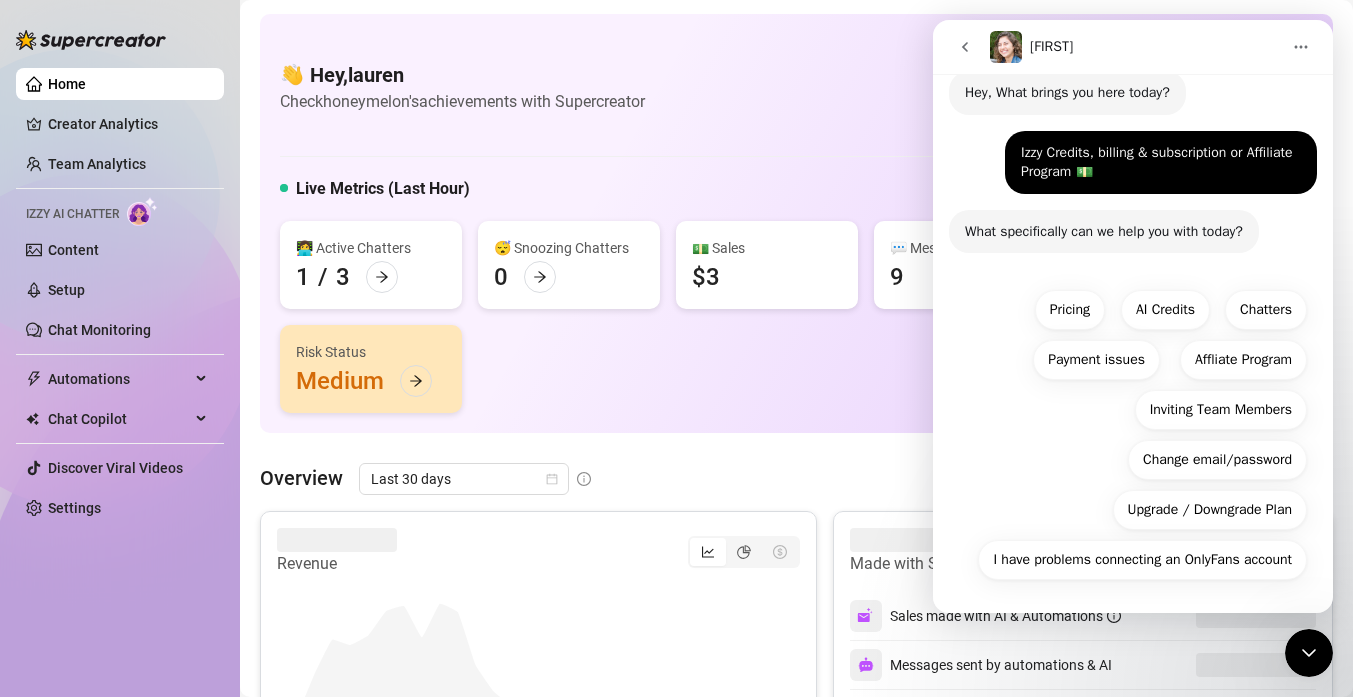 click 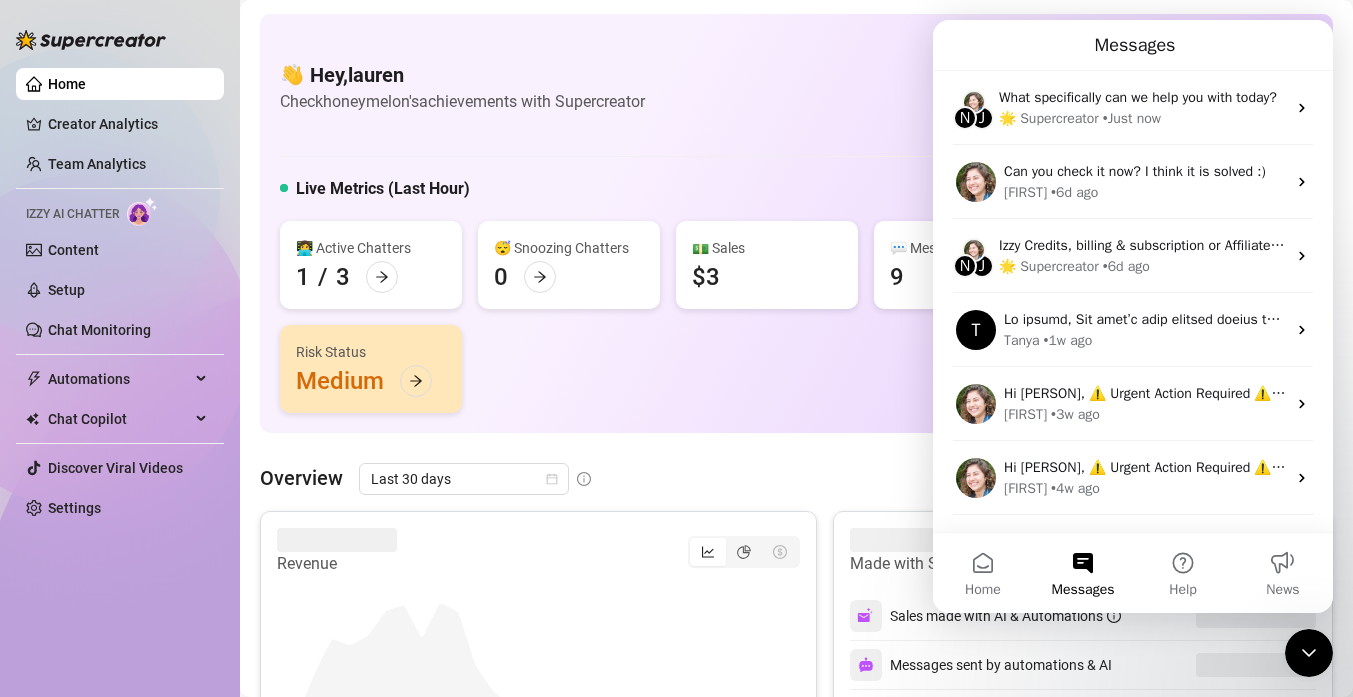 scroll, scrollTop: 0, scrollLeft: 0, axis: both 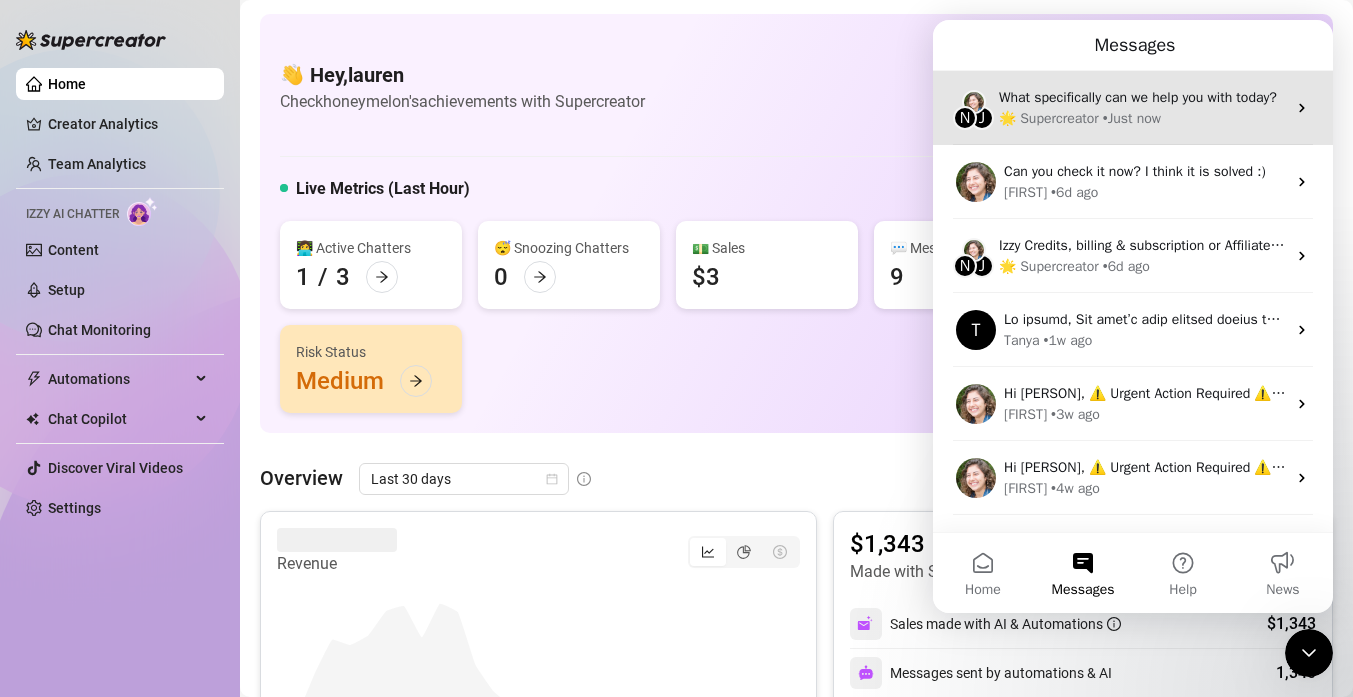click on "[STATE] What specifically can we help you with today? 🌟 Supercreator •  Just now" at bounding box center (1133, 108) 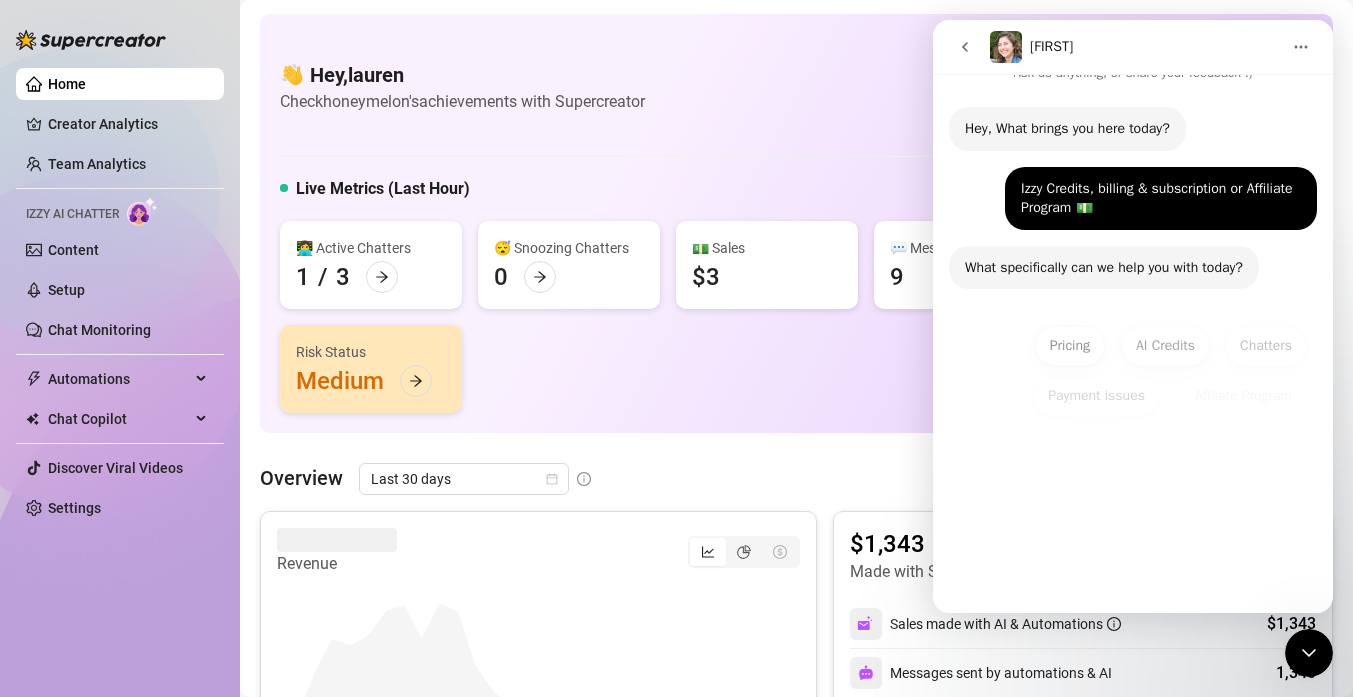 scroll, scrollTop: 84, scrollLeft: 0, axis: vertical 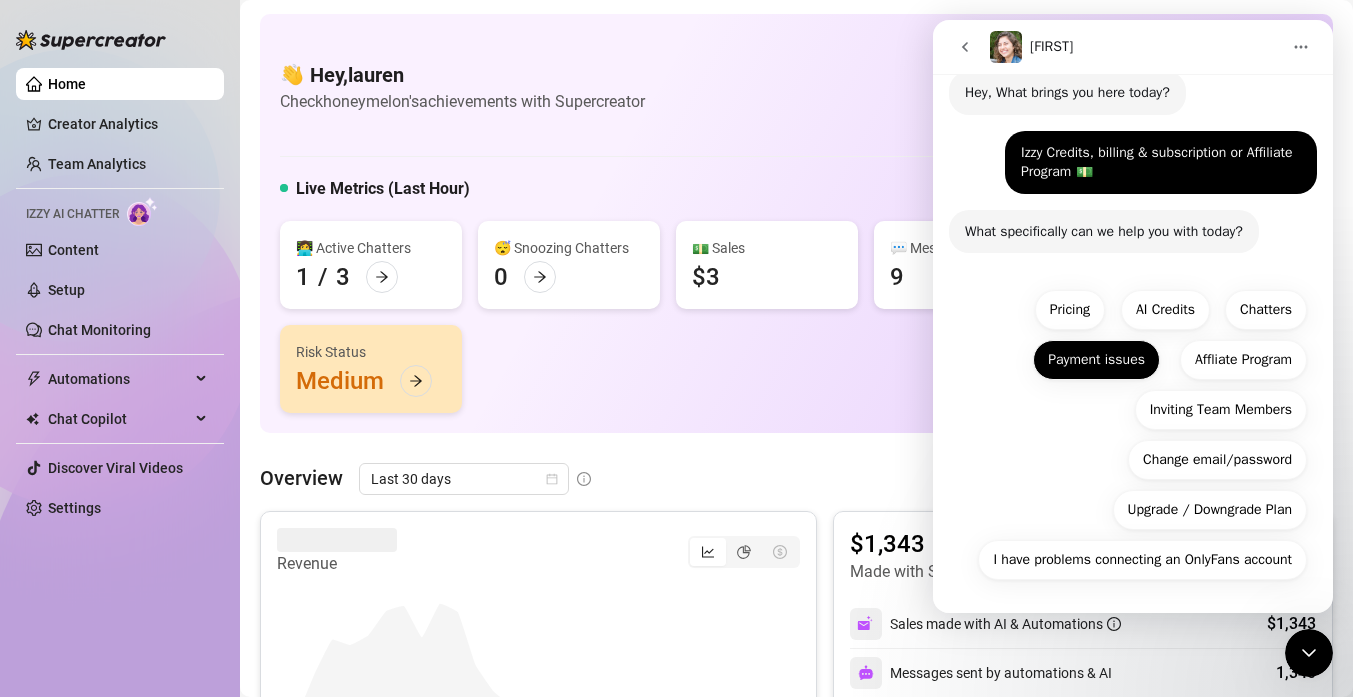 click on "Payment issues" at bounding box center [1096, 360] 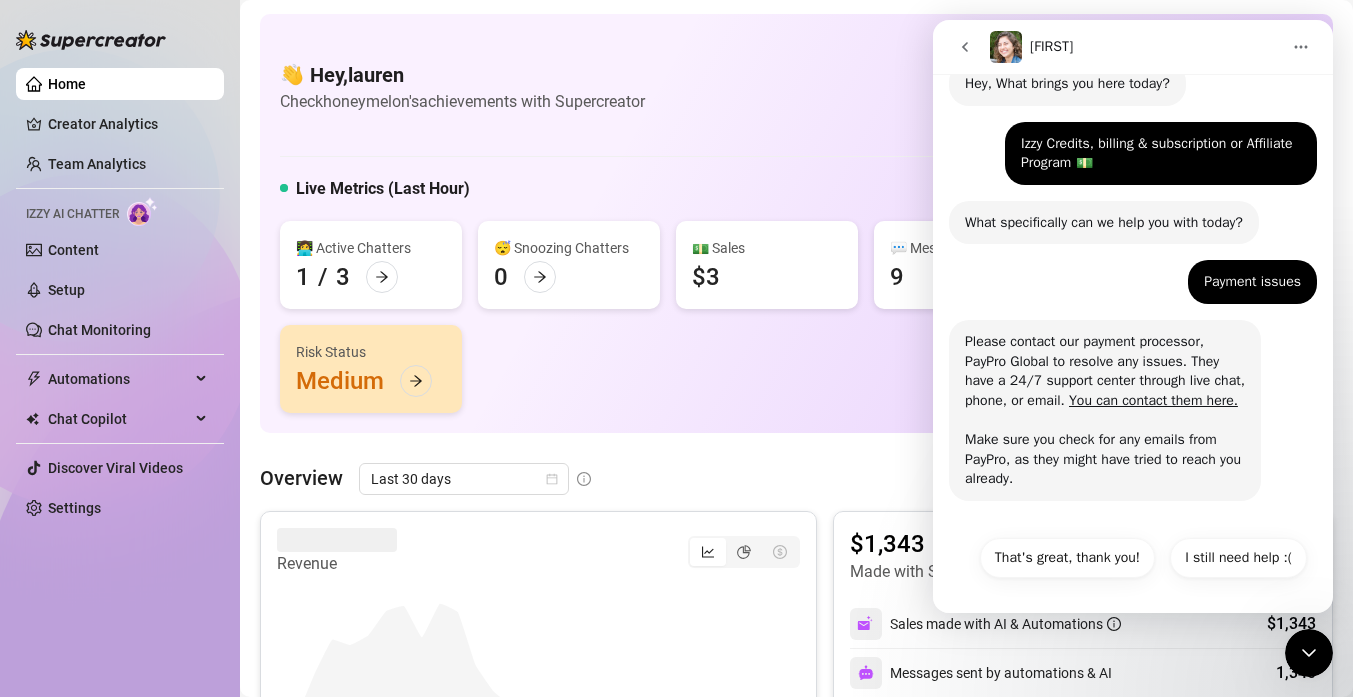 scroll, scrollTop: 112, scrollLeft: 0, axis: vertical 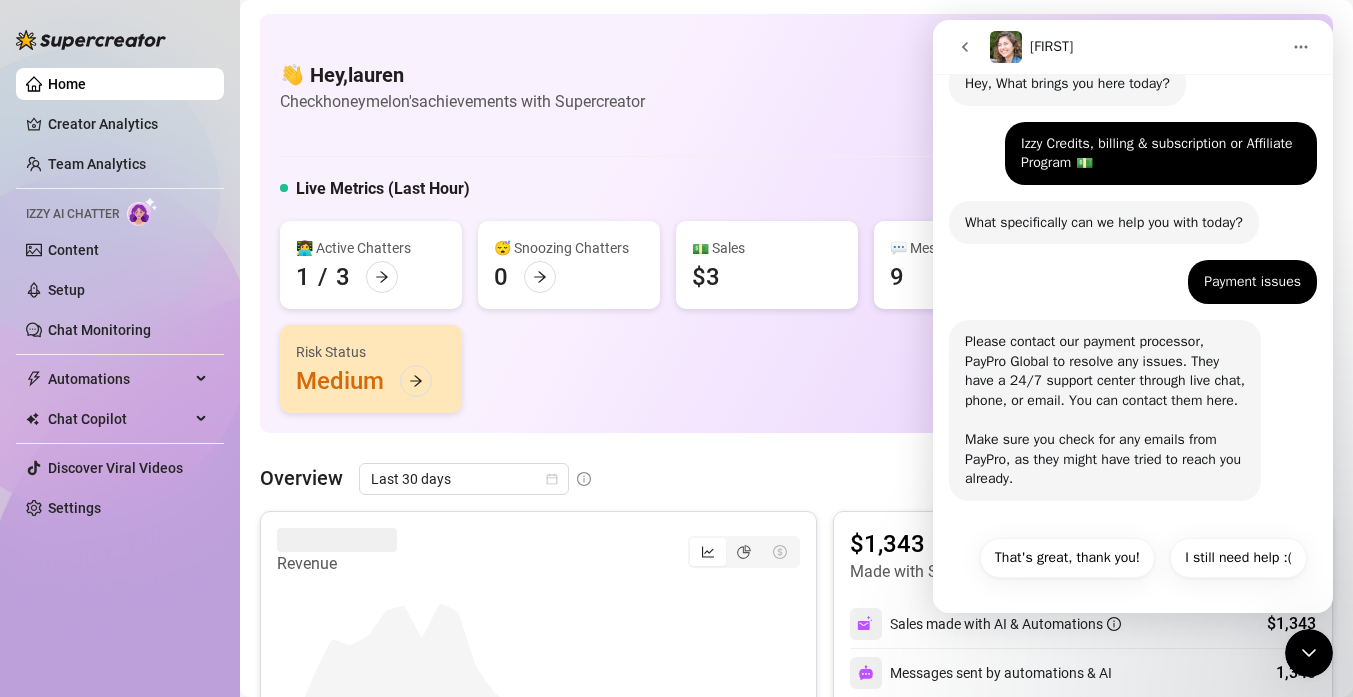click on "You can contact them here." at bounding box center (1153, 400) 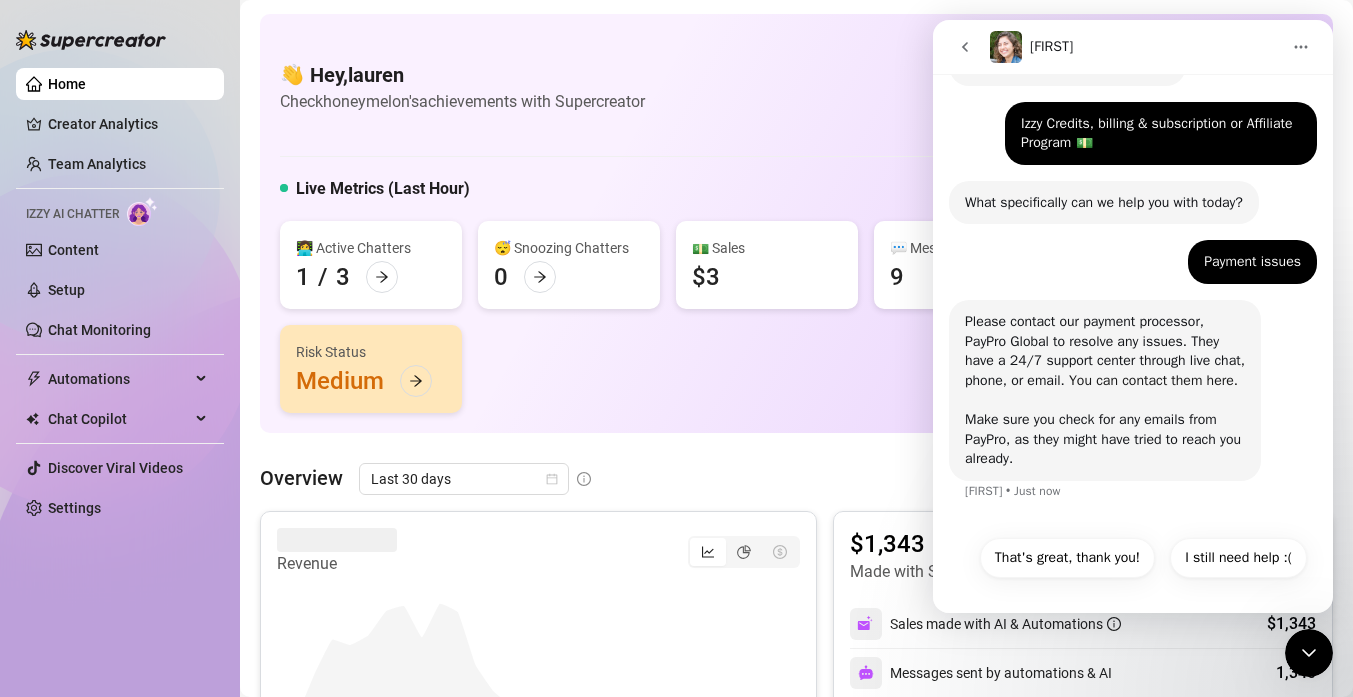 scroll, scrollTop: 132, scrollLeft: 0, axis: vertical 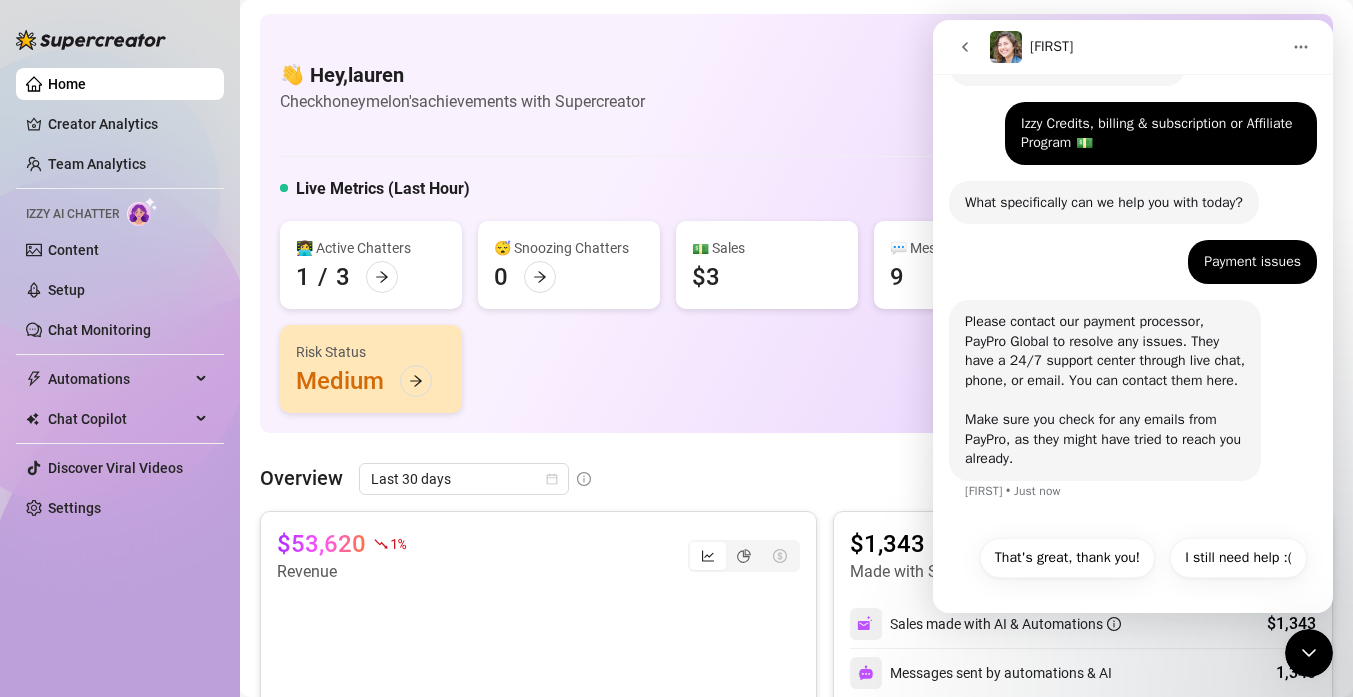 click on "You can contact them here." at bounding box center (1153, 380) 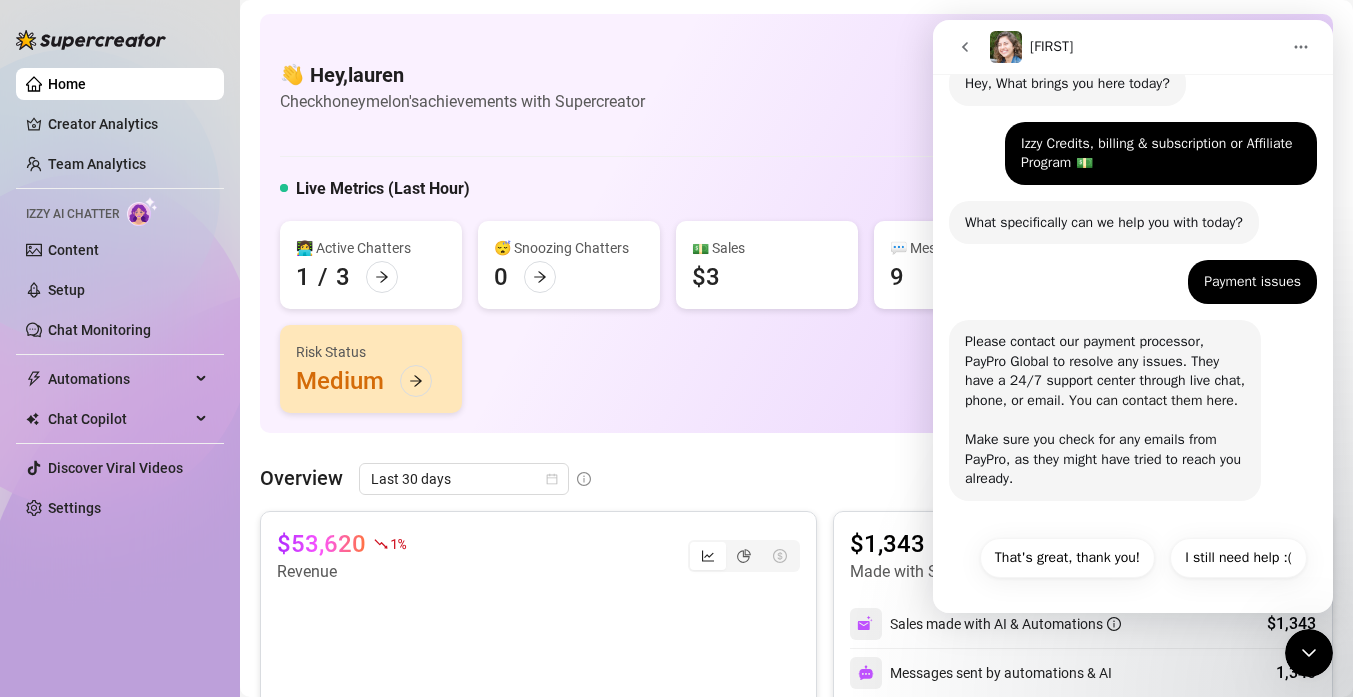 scroll, scrollTop: 112, scrollLeft: 0, axis: vertical 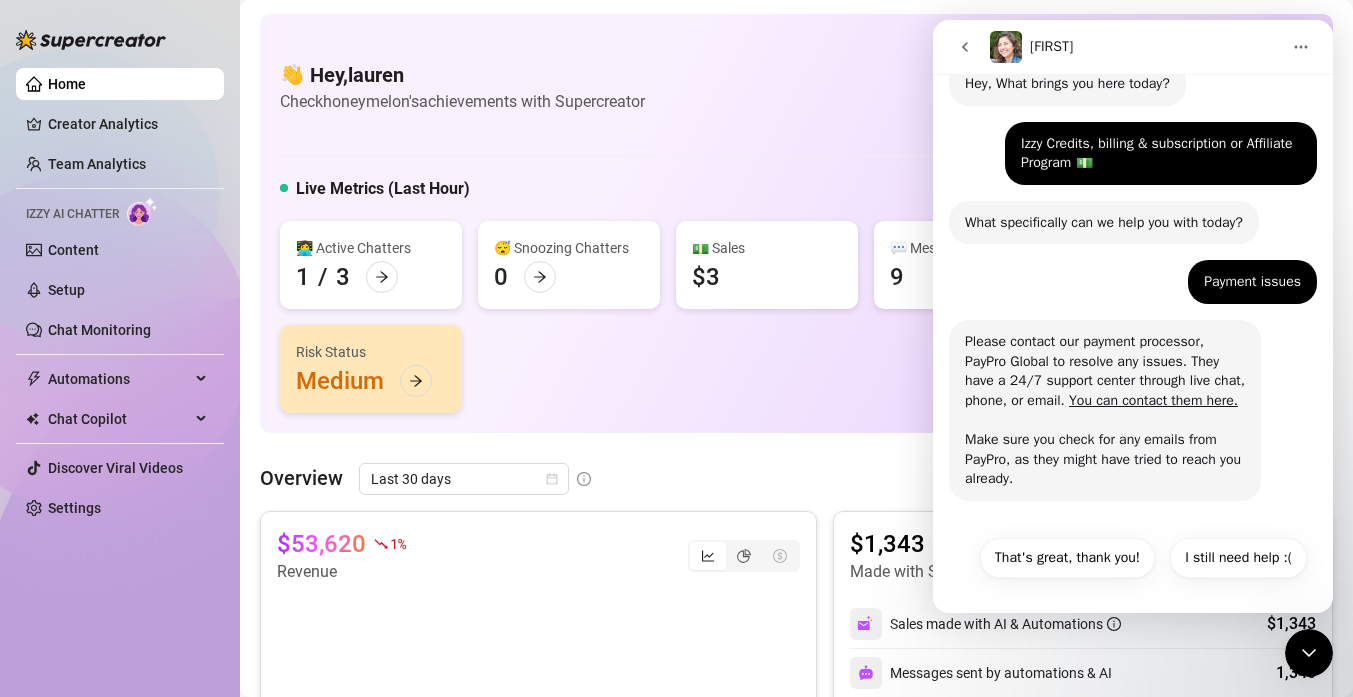 click on "👋 Hey, lauren Check honeymelon's achievements with Supercreator $100K Agency Monthly Sales $100K Creator Monthly Sales 25K Creator Total Fans Live Metrics (Last Hour) 👩‍💻 Active Chatters 1 / 3 😴 Snoozing Chatters 0 💵 Sales $3 💬 Messages Sent 9 📪 Unread Messages 1 Risk Status Medium Overview Last 30 days $53,620 1 % Revenue $1,343 Made with Superpowers in last 30 days Sales made with AI & Automations $1,343 Messages sent by automations & AI 1,340 Undercharges Prevented by PriceGuard Use Chat Copilot Chatter’s messages and PPVs tracked 8,448 Fans Engaged 2,647 45 % With Automation (1,078) Manually Messages Sent 9,788 68 % With Automation & AI (1,340) Manually Team Leaderboard AI Chatter 0 $0 Jade 3,719 $10,041.38 Mia M. 4,729 $9,441.19 lauren 0 $0 Creator Leaderboard Cowgirl $32,545.13 ItsBlondebarbie $18,669.05 Greg $2,141.68 Honey $264.37 Important Events All Risks ( 5 ) Highlights ( 1 ) Type Alert Account Time Actions Dismiss All Medium Greg 4 days ago View Low Cowgirl View" at bounding box center (796, 952) 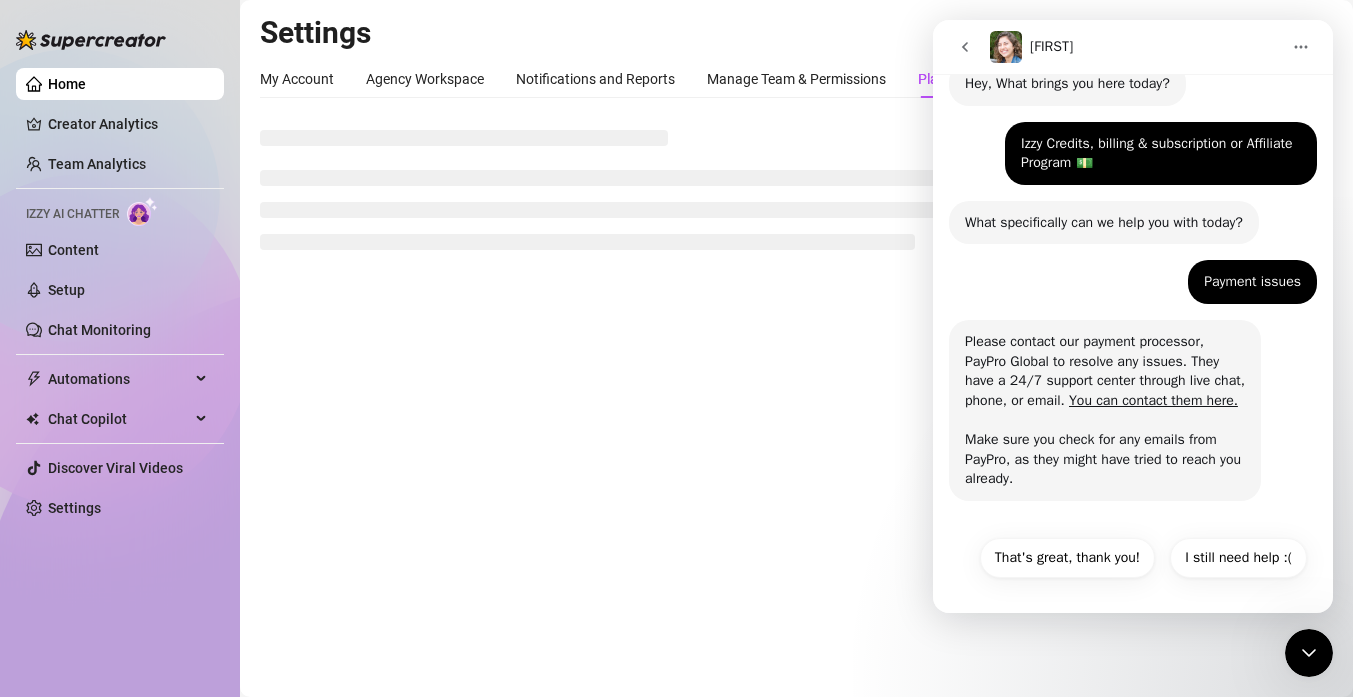 click 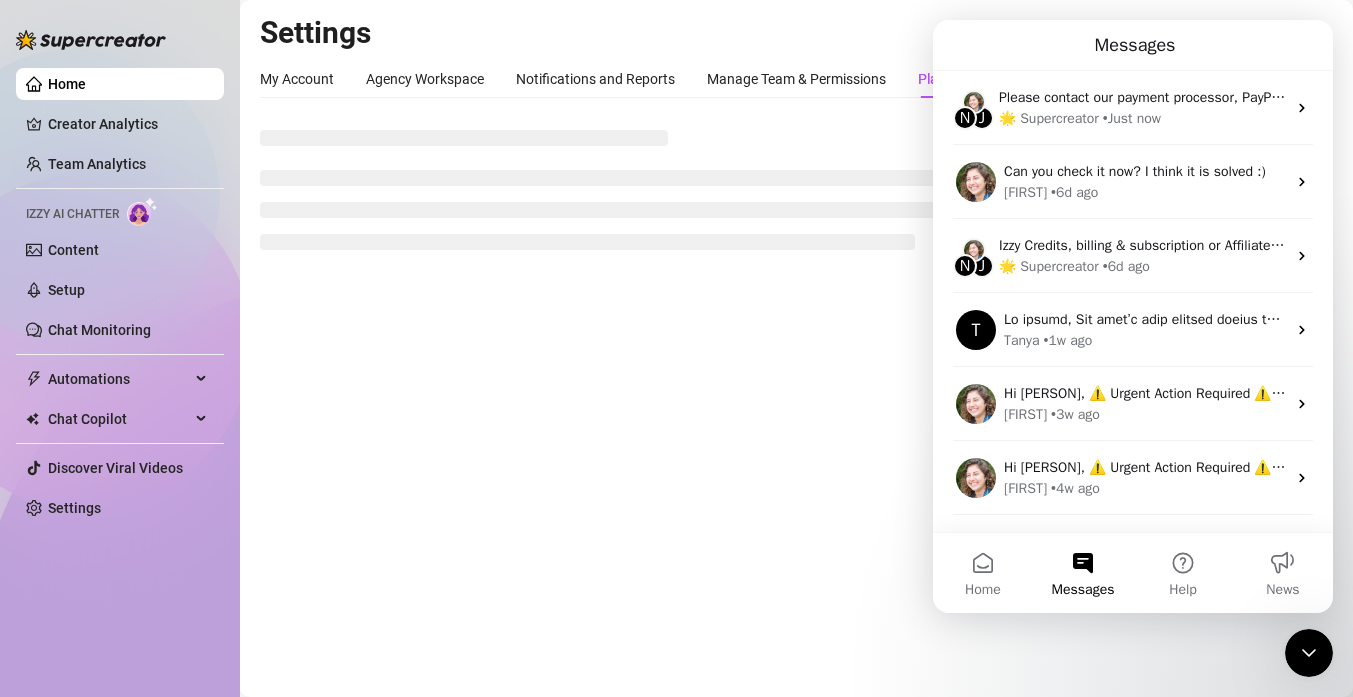 scroll, scrollTop: 0, scrollLeft: 0, axis: both 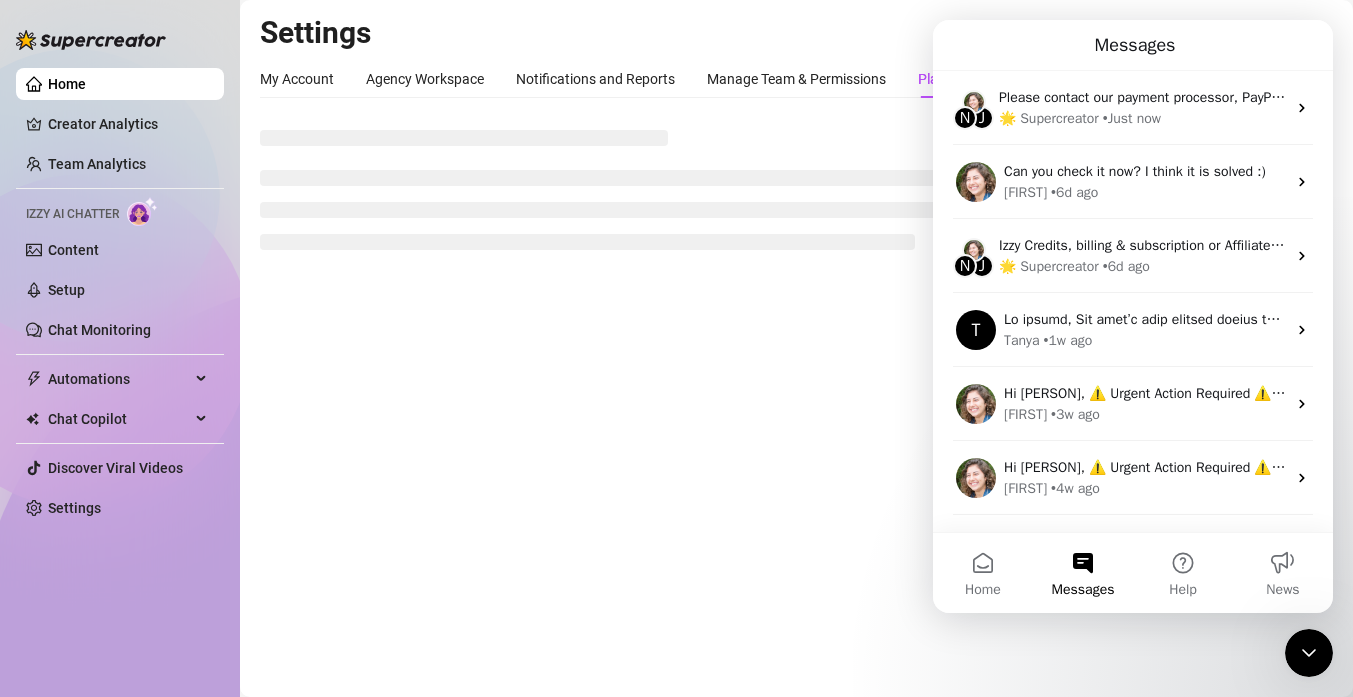 click on "Settings" at bounding box center (796, 33) 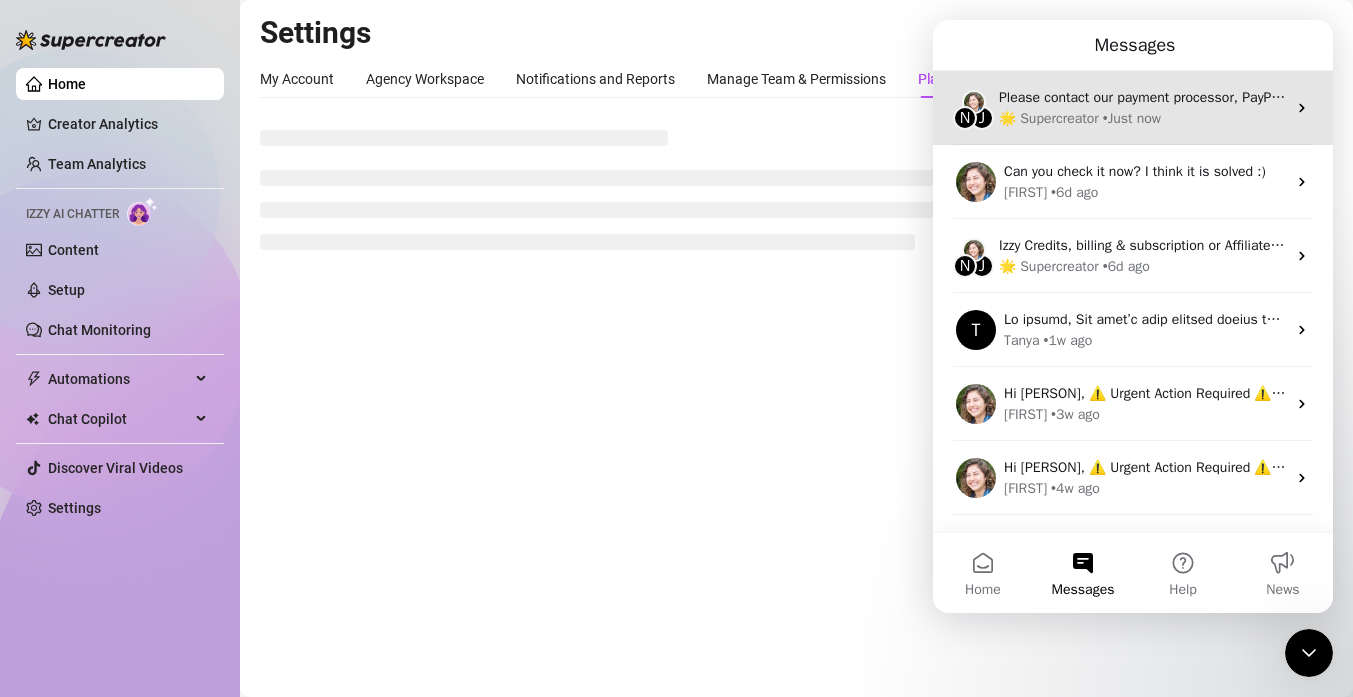 click on "•  Just now" at bounding box center (1132, 118) 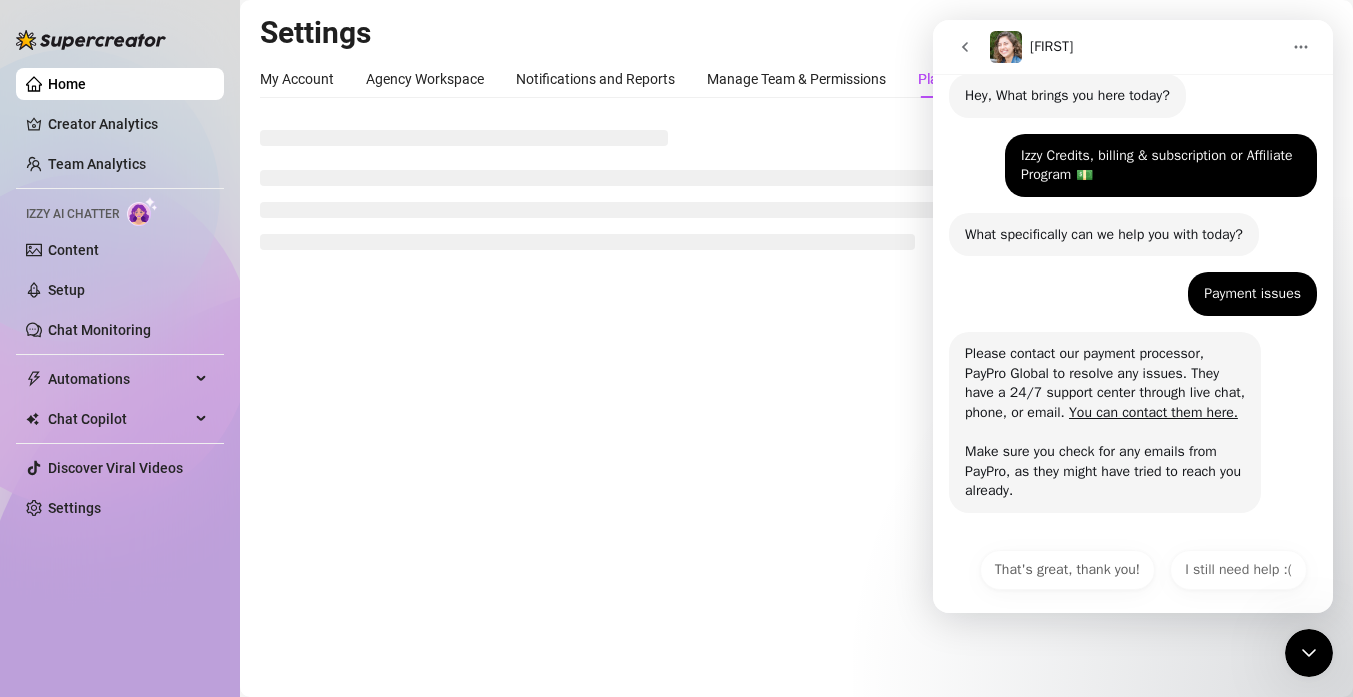scroll, scrollTop: 112, scrollLeft: 0, axis: vertical 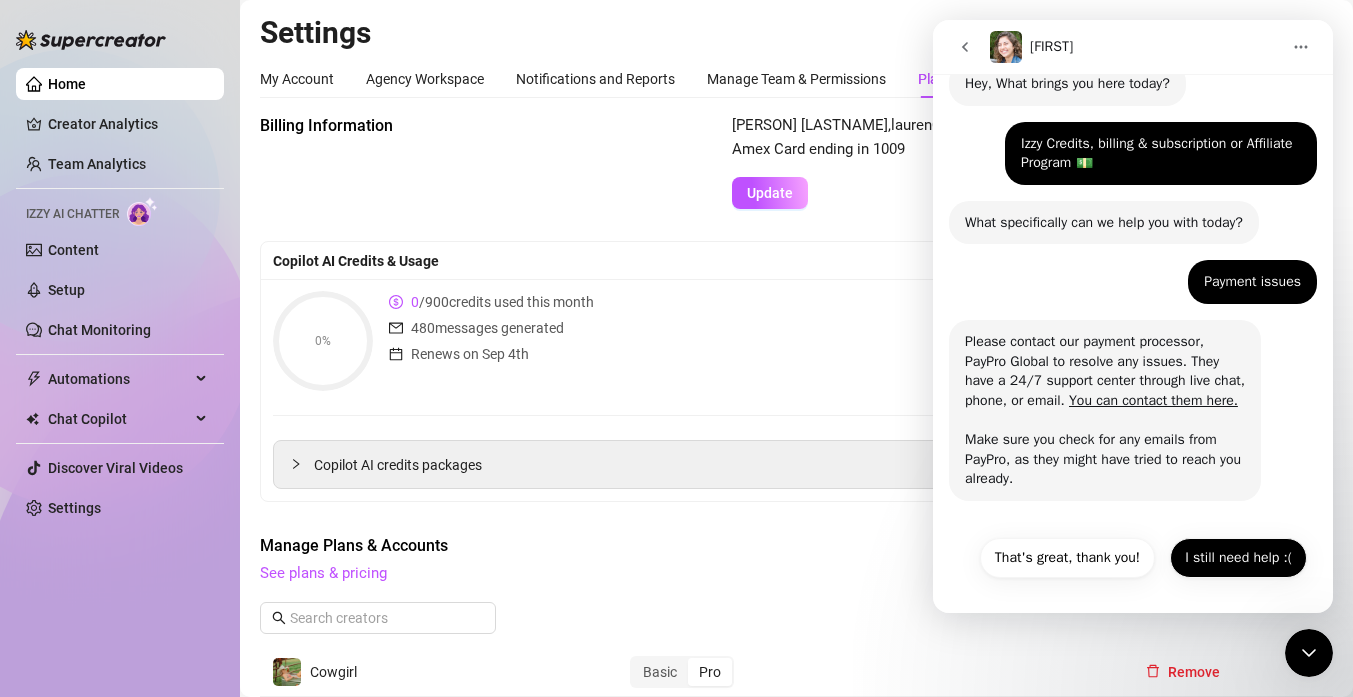 click on "I still need help :(" at bounding box center (1238, 558) 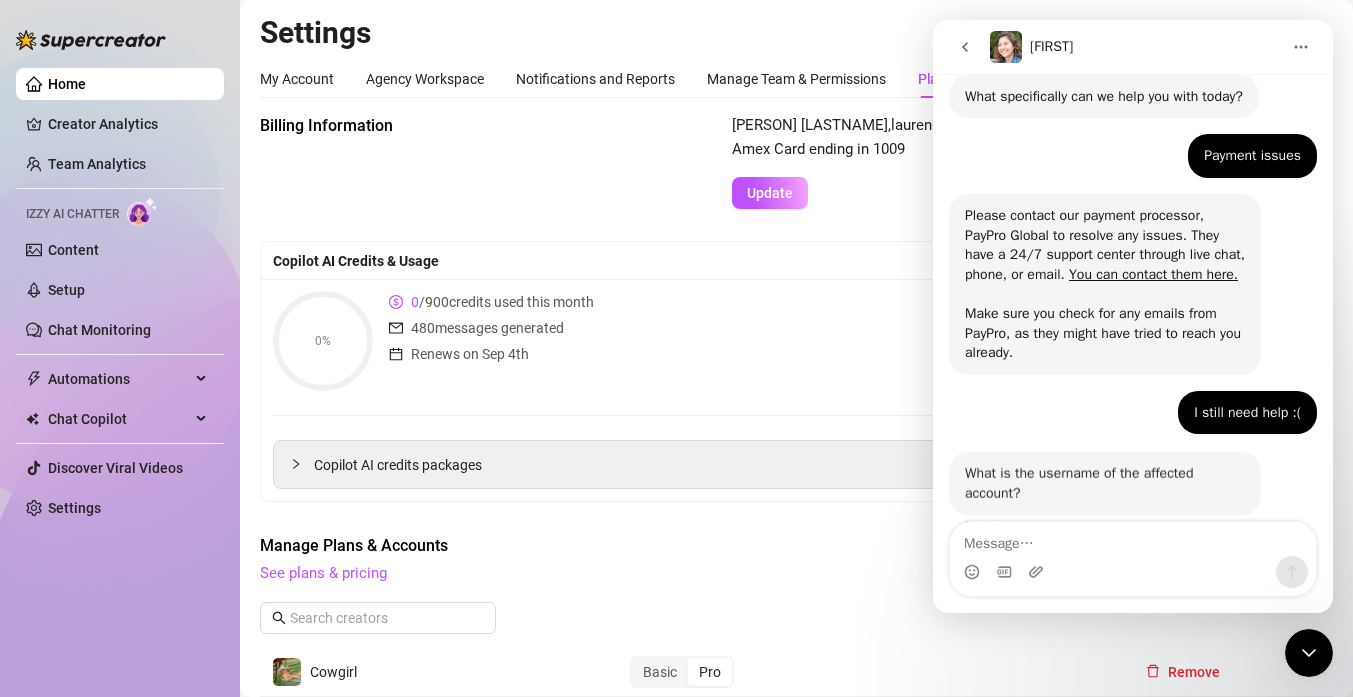 scroll, scrollTop: 271, scrollLeft: 0, axis: vertical 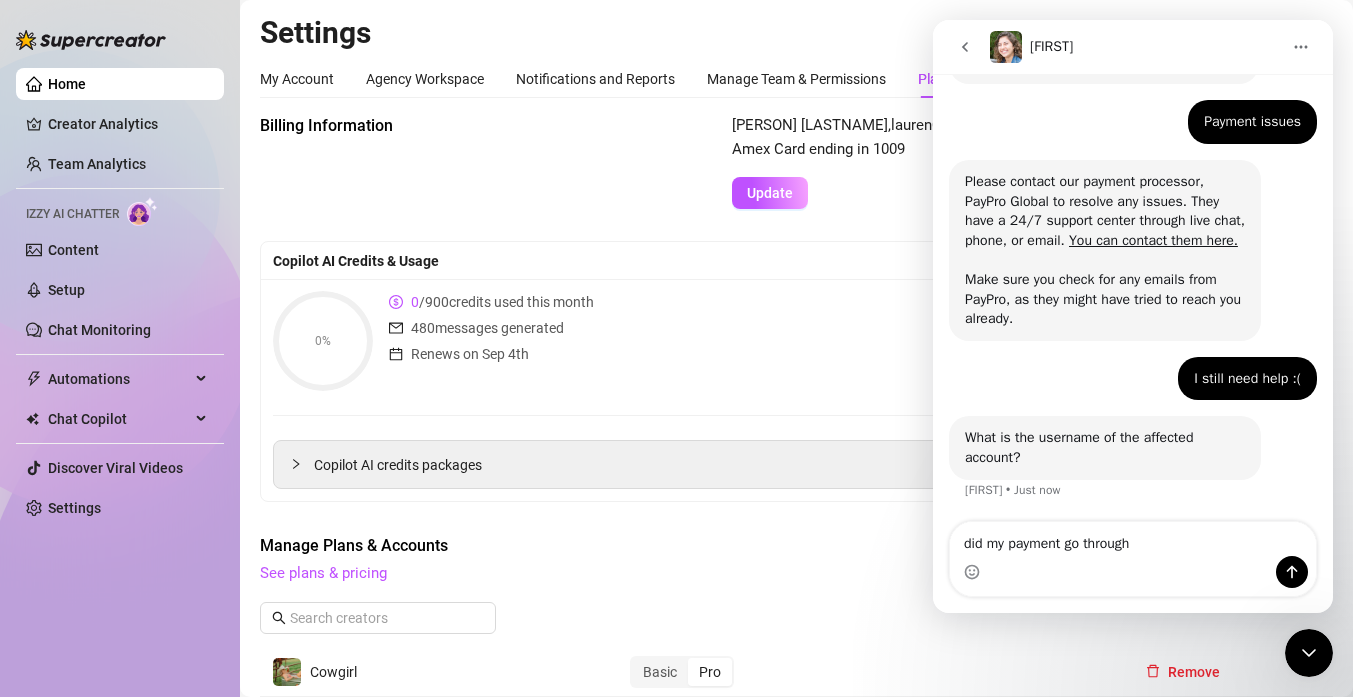 type on "did my payment go through?" 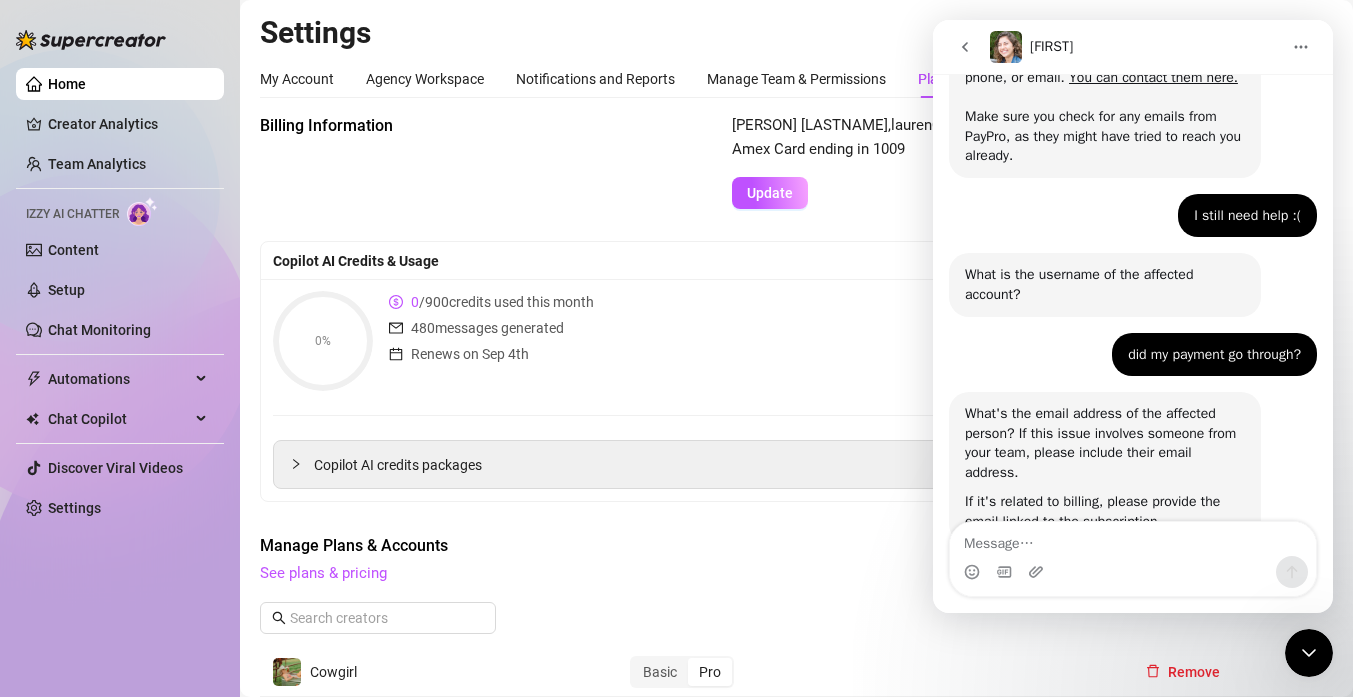 scroll, scrollTop: 499, scrollLeft: 0, axis: vertical 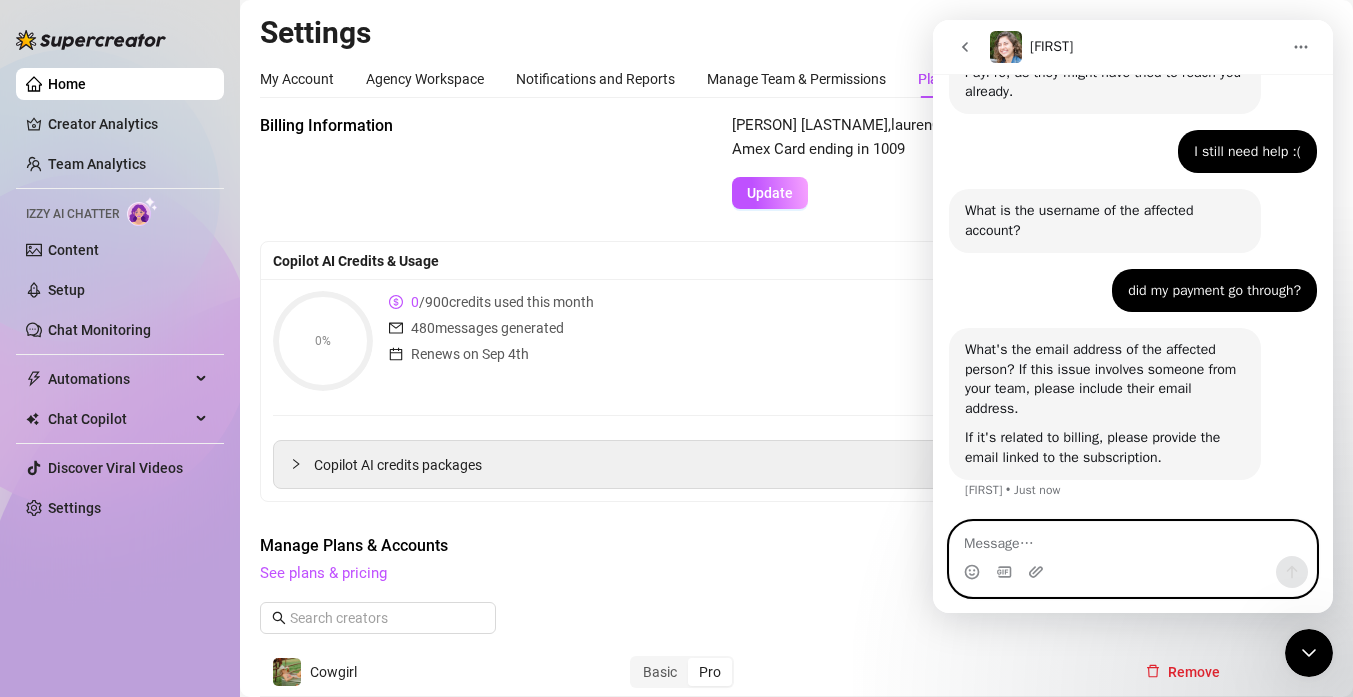 click at bounding box center [1133, 539] 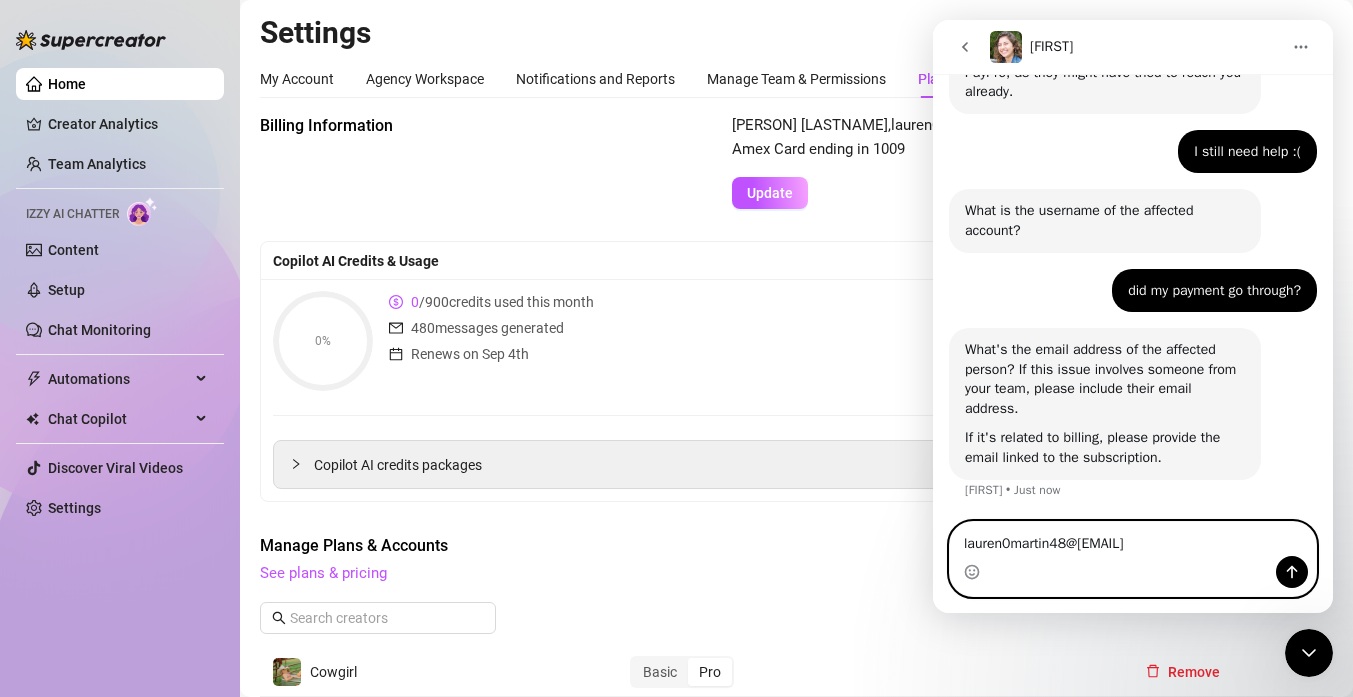 type on "lauren0martin48@[EMAIL]" 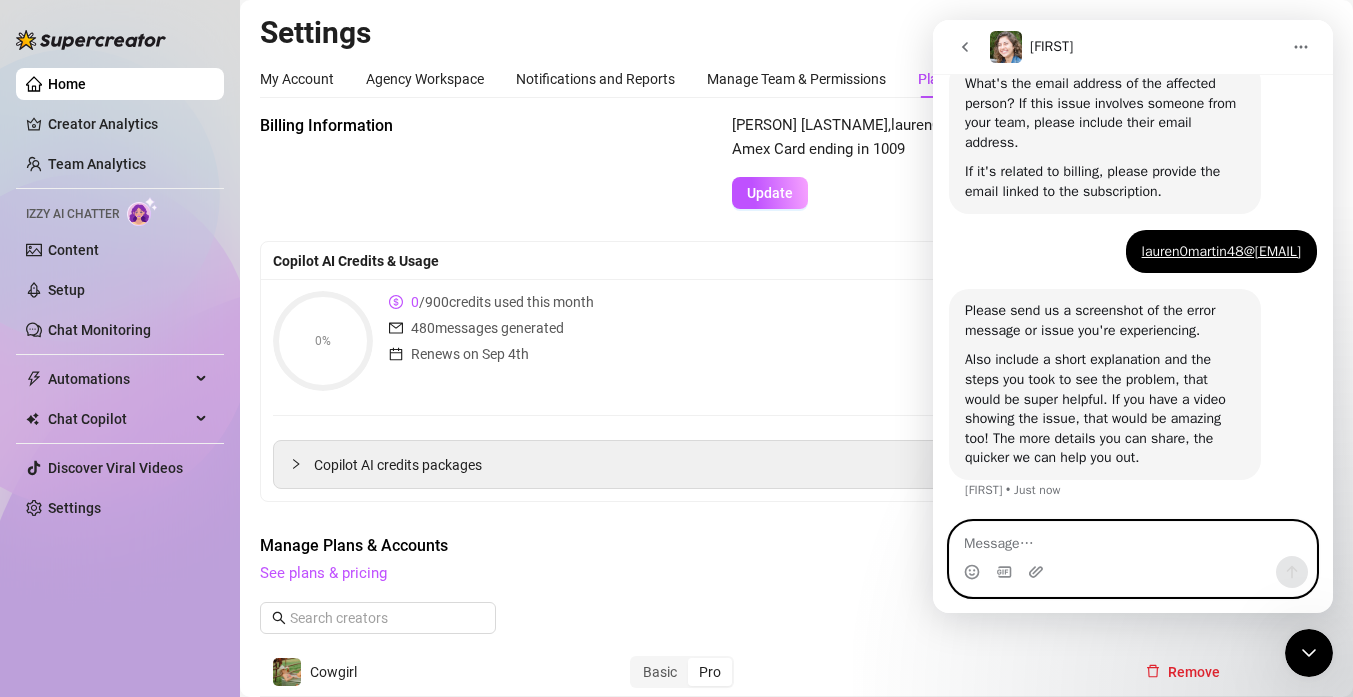 scroll, scrollTop: 765, scrollLeft: 0, axis: vertical 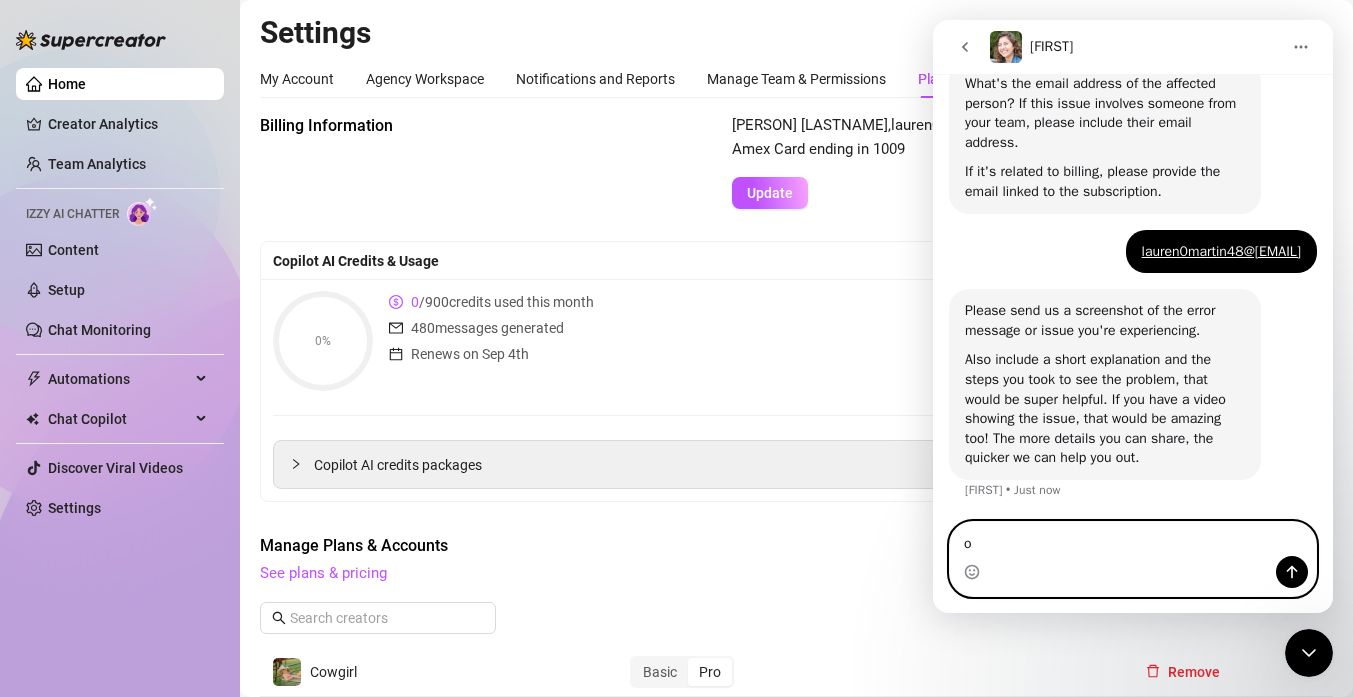 type on "o" 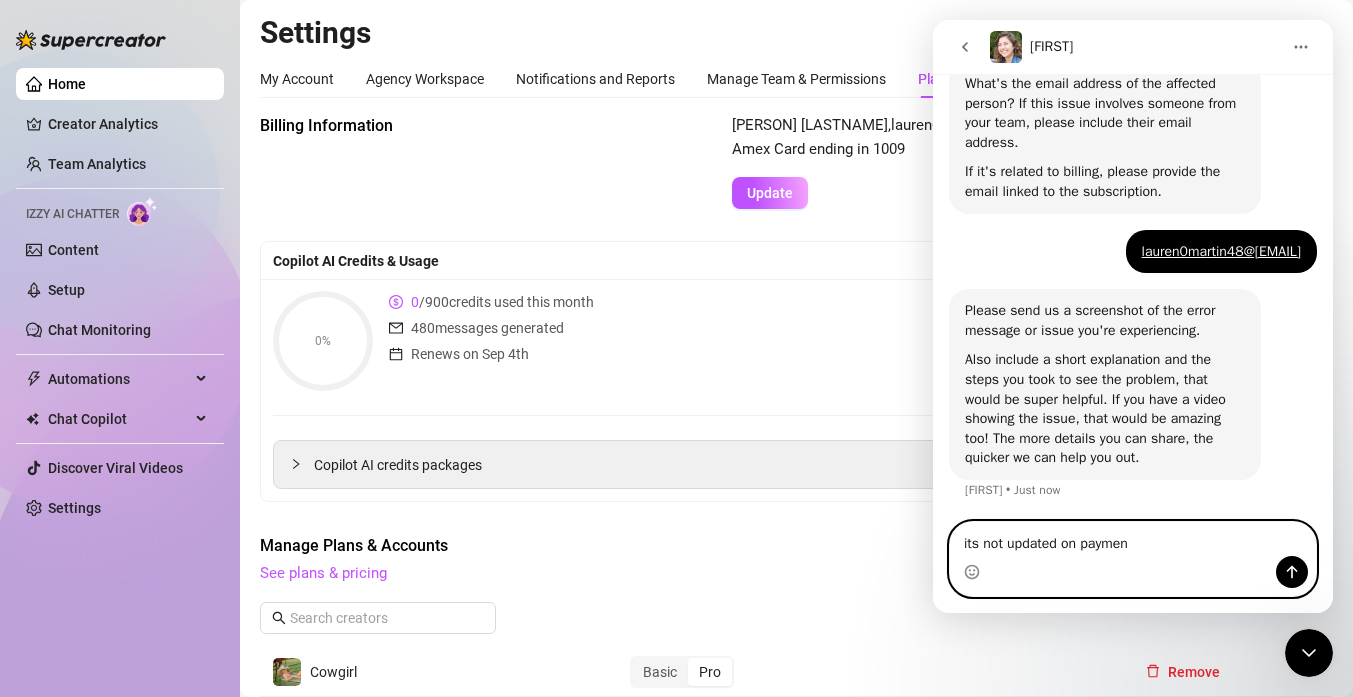 type on "its not updated on payment" 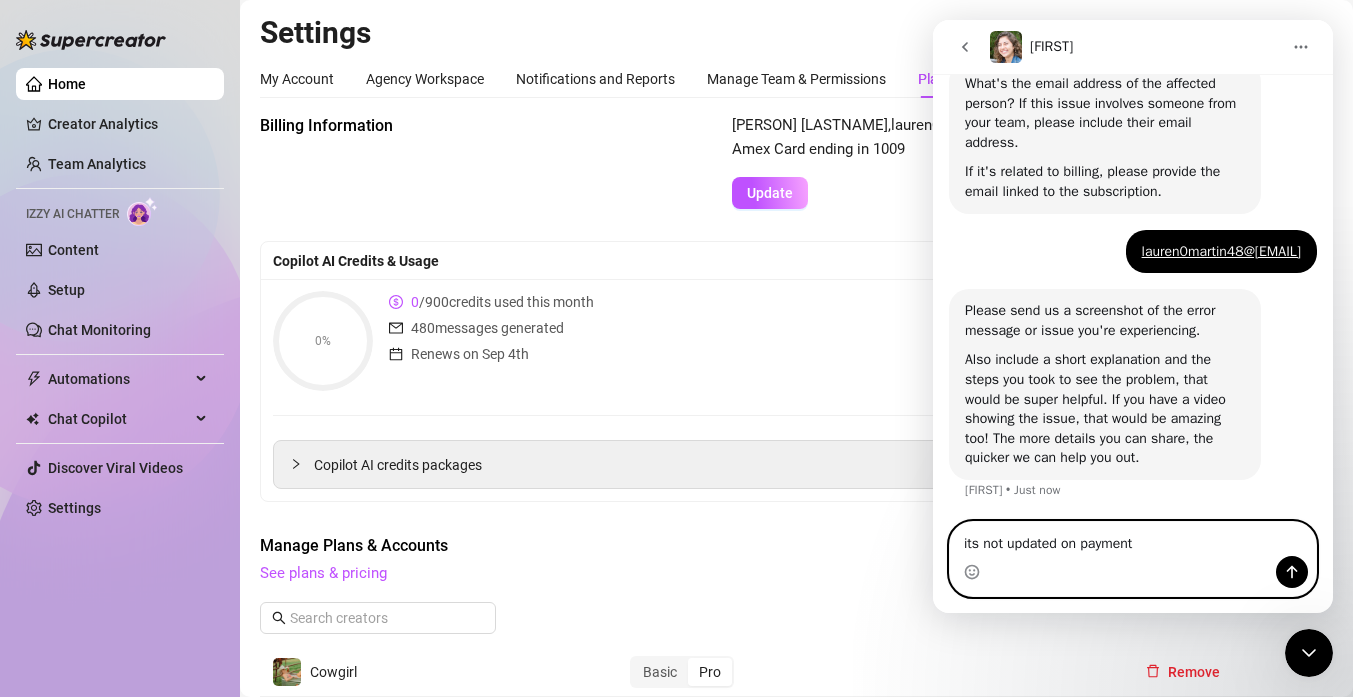 type 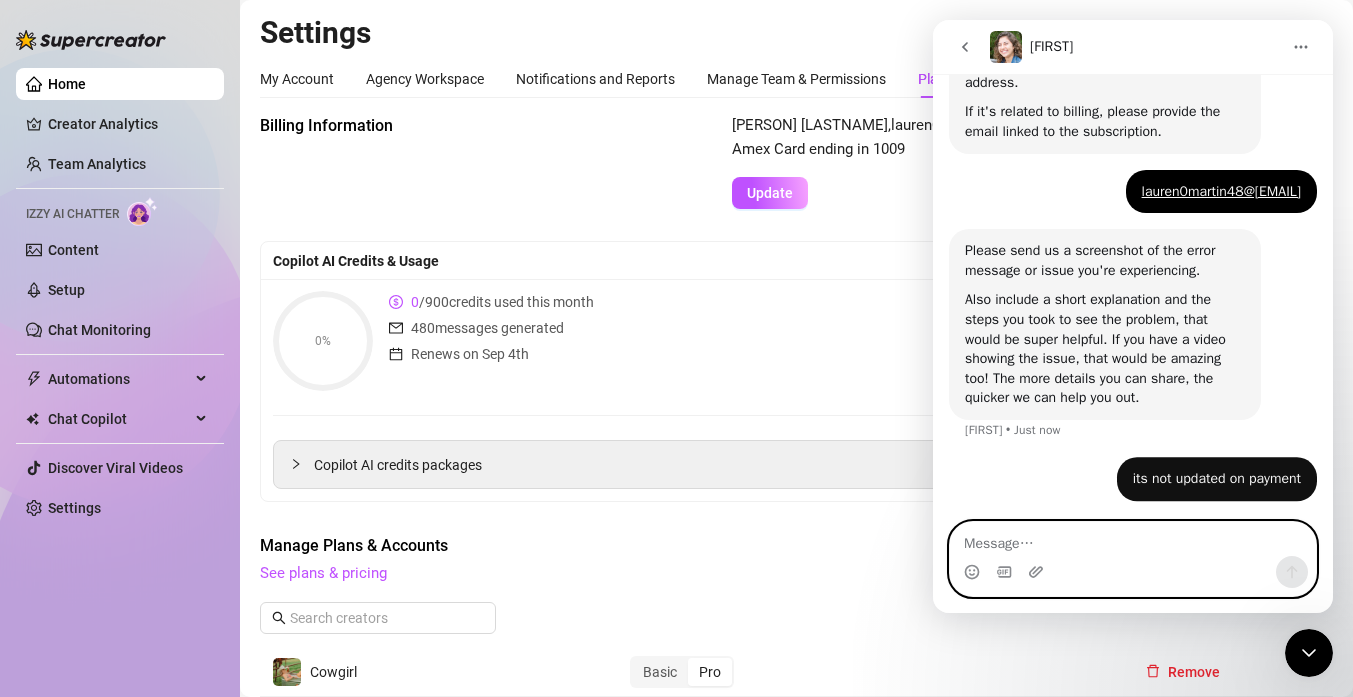 scroll, scrollTop: 825, scrollLeft: 0, axis: vertical 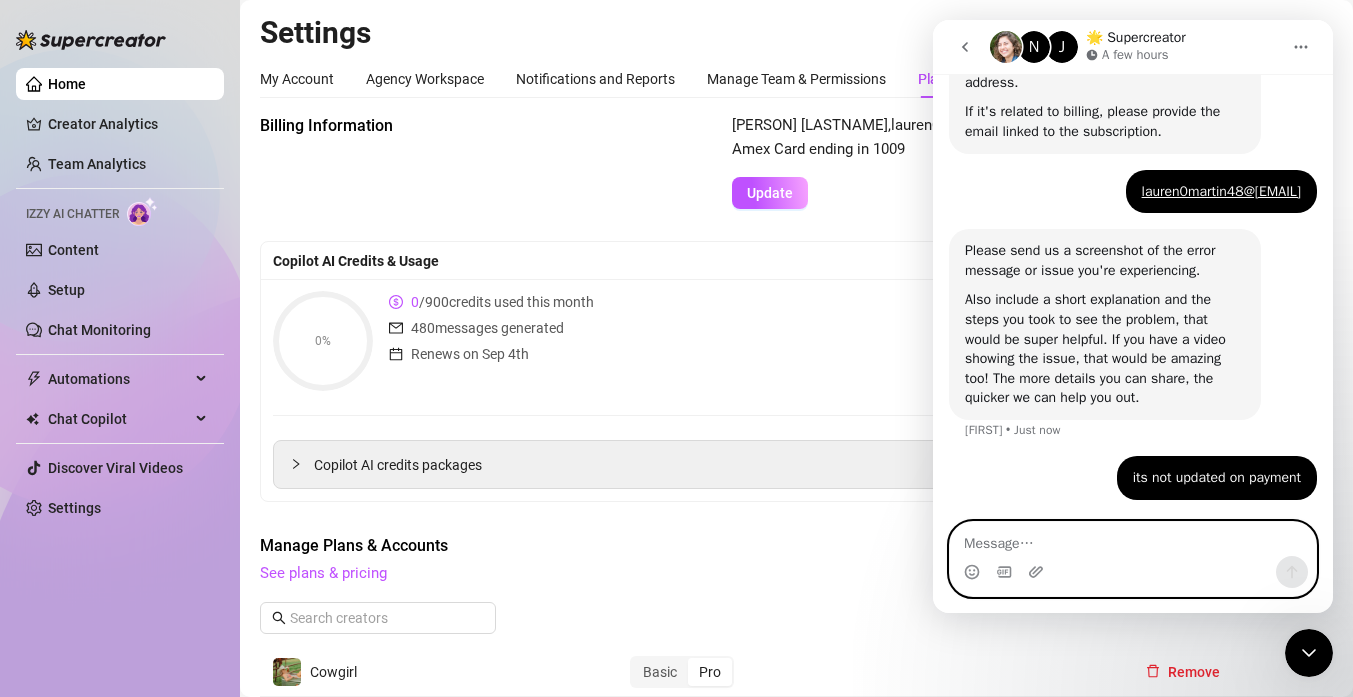 click at bounding box center (1133, 539) 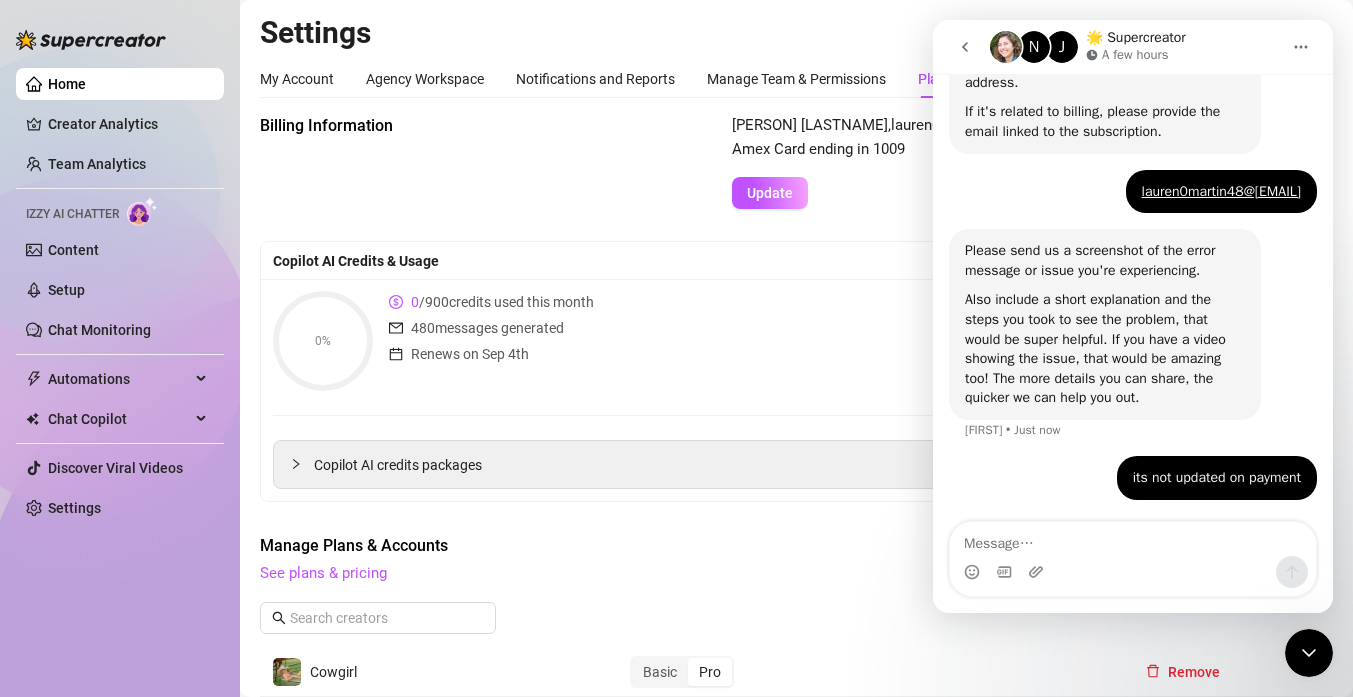 click on "0% 0 / 900 credits used this month 480 messages generated Renews on Sep 4th Buy More Credits" at bounding box center (796, 341) 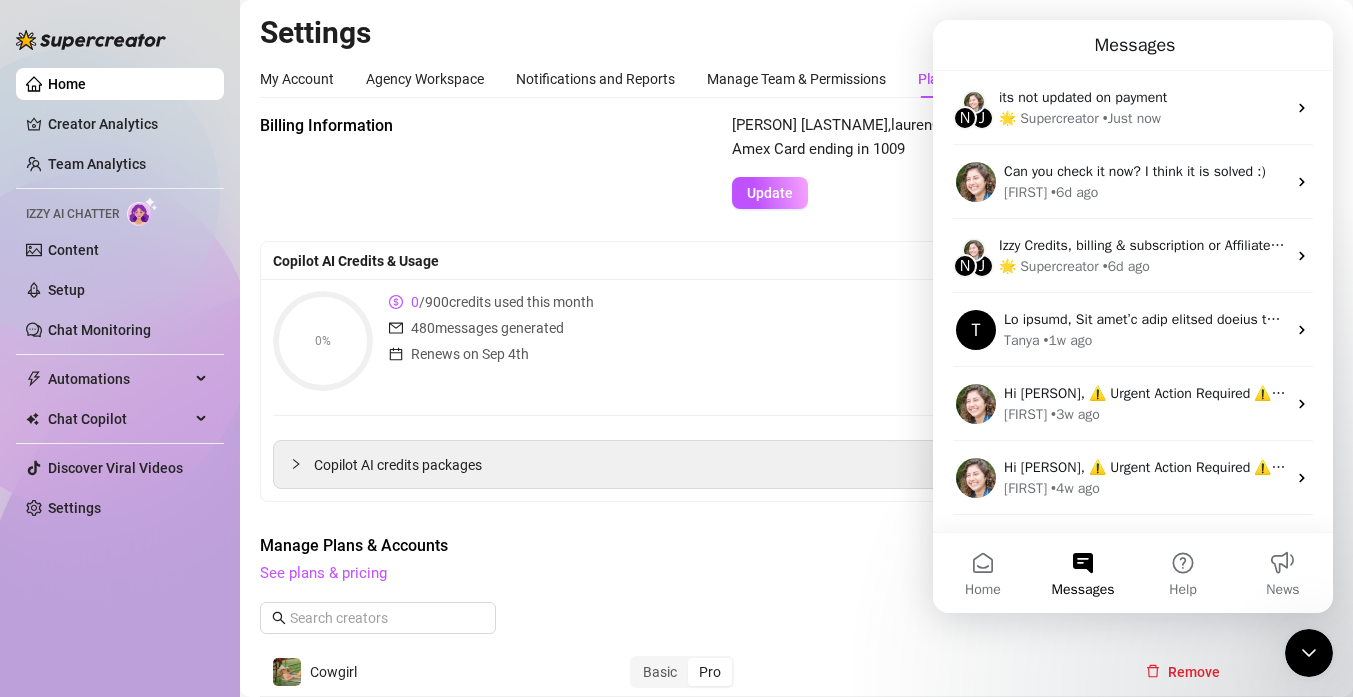 click 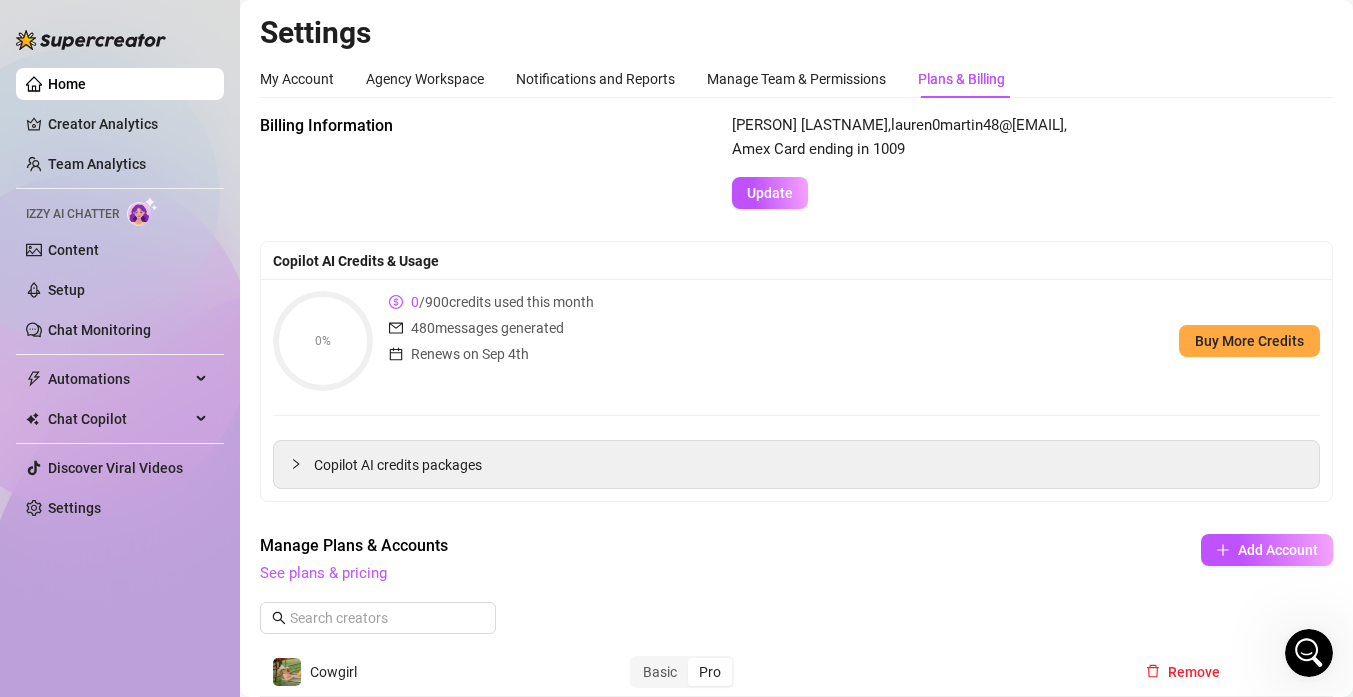 scroll, scrollTop: 0, scrollLeft: 0, axis: both 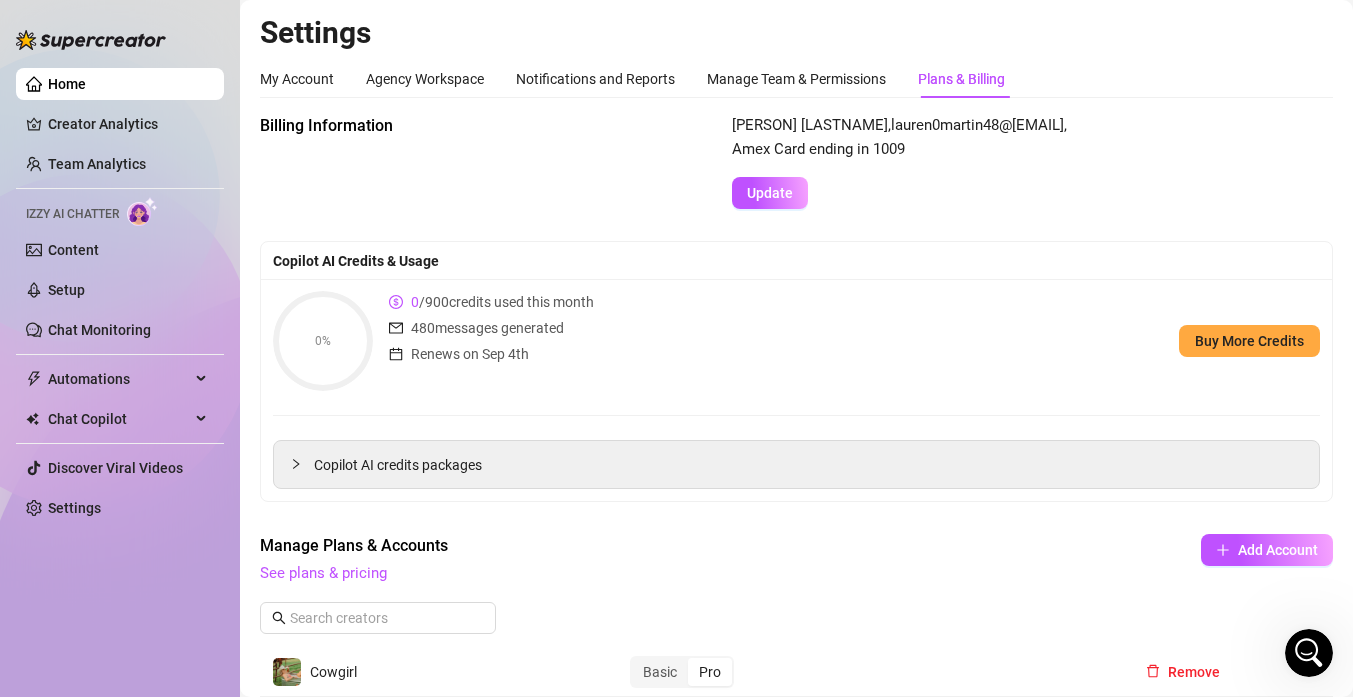click on "Home Creator Analytics   Team Analytics Izzy AI Chatter Content Setup Chat Monitoring Automations Chat Copilot Discover Viral Videos Settings" at bounding box center [120, 296] 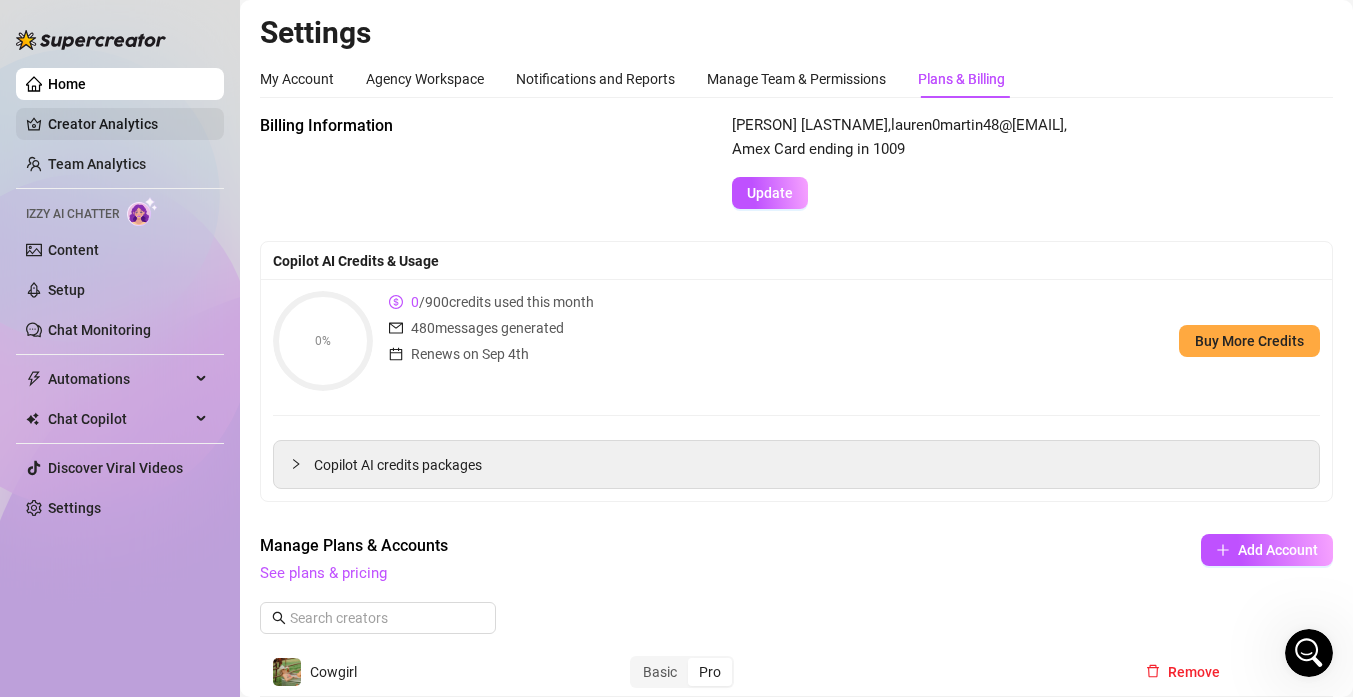 click on "Creator Analytics" at bounding box center (128, 124) 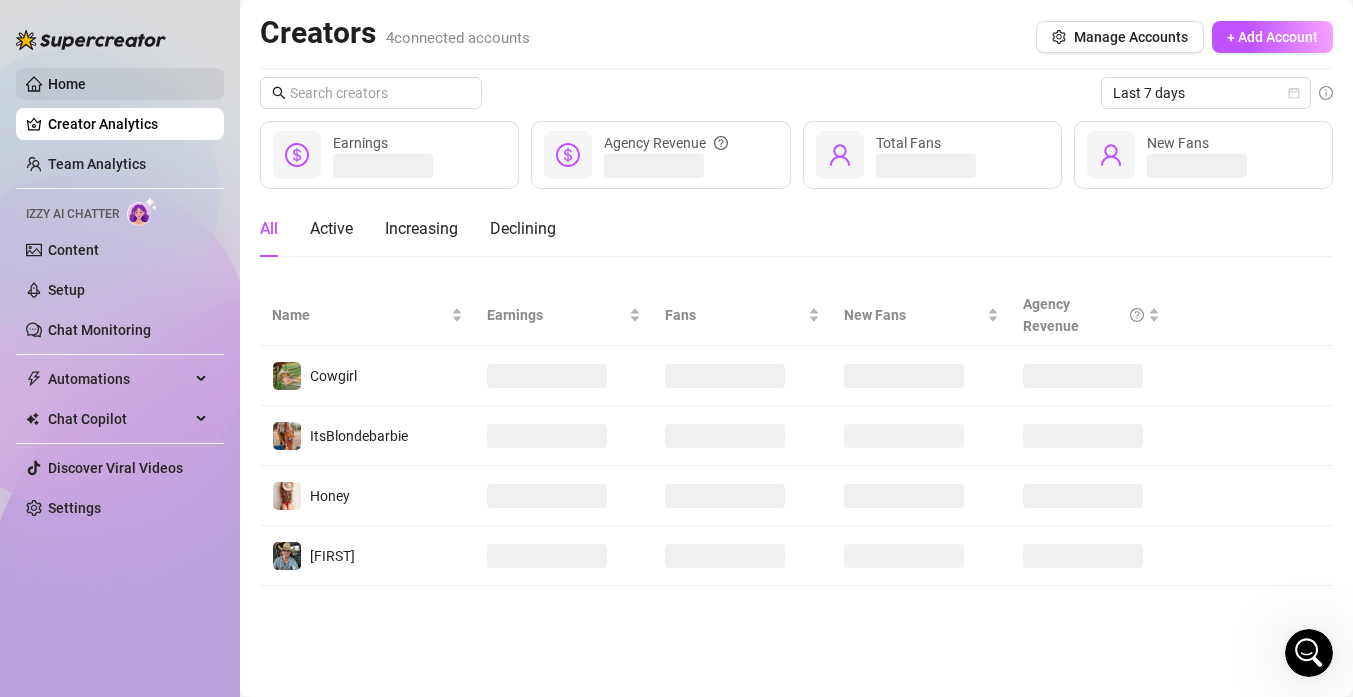 click on "Home" at bounding box center [67, 84] 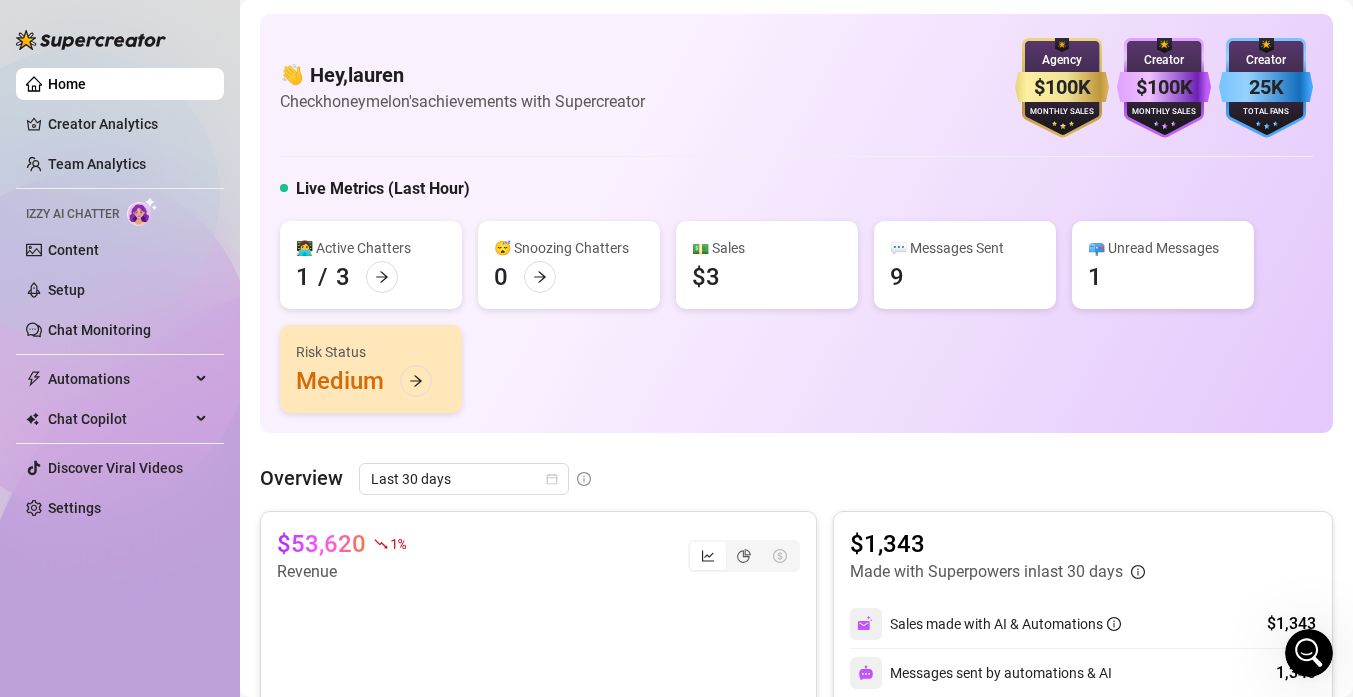 click on "Home" at bounding box center [67, 84] 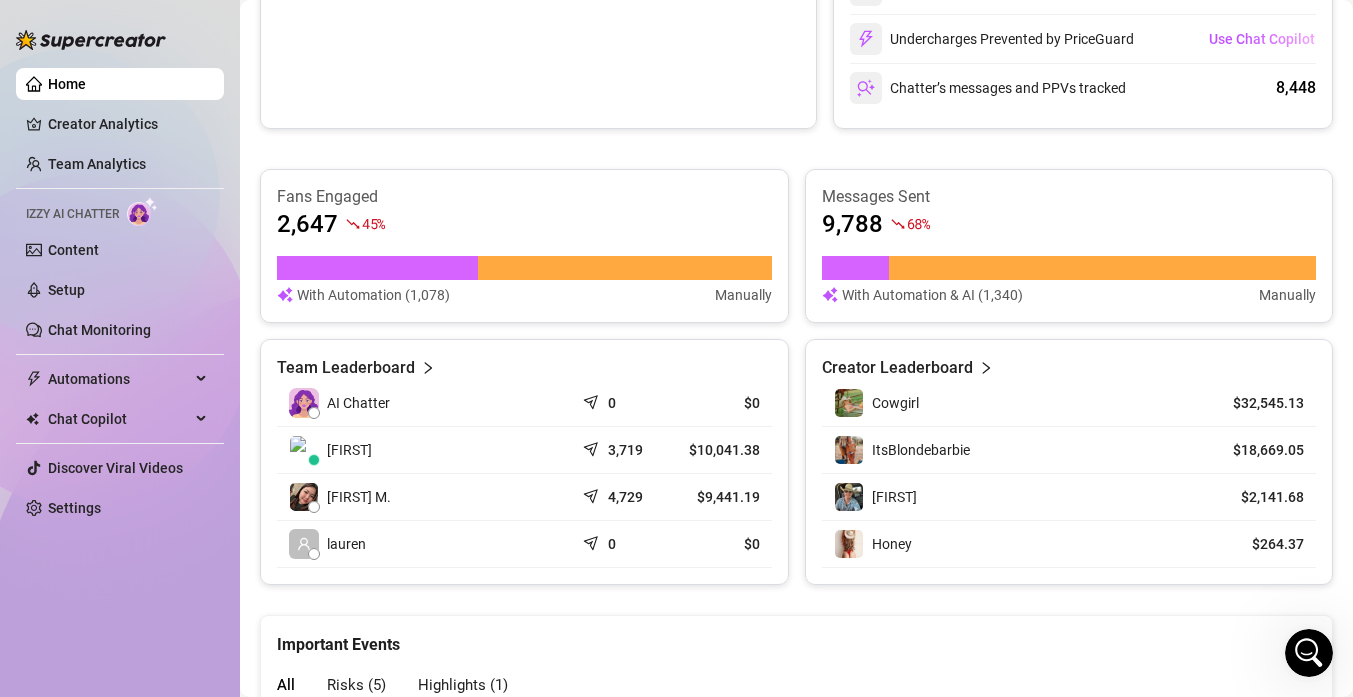 scroll, scrollTop: 0, scrollLeft: 0, axis: both 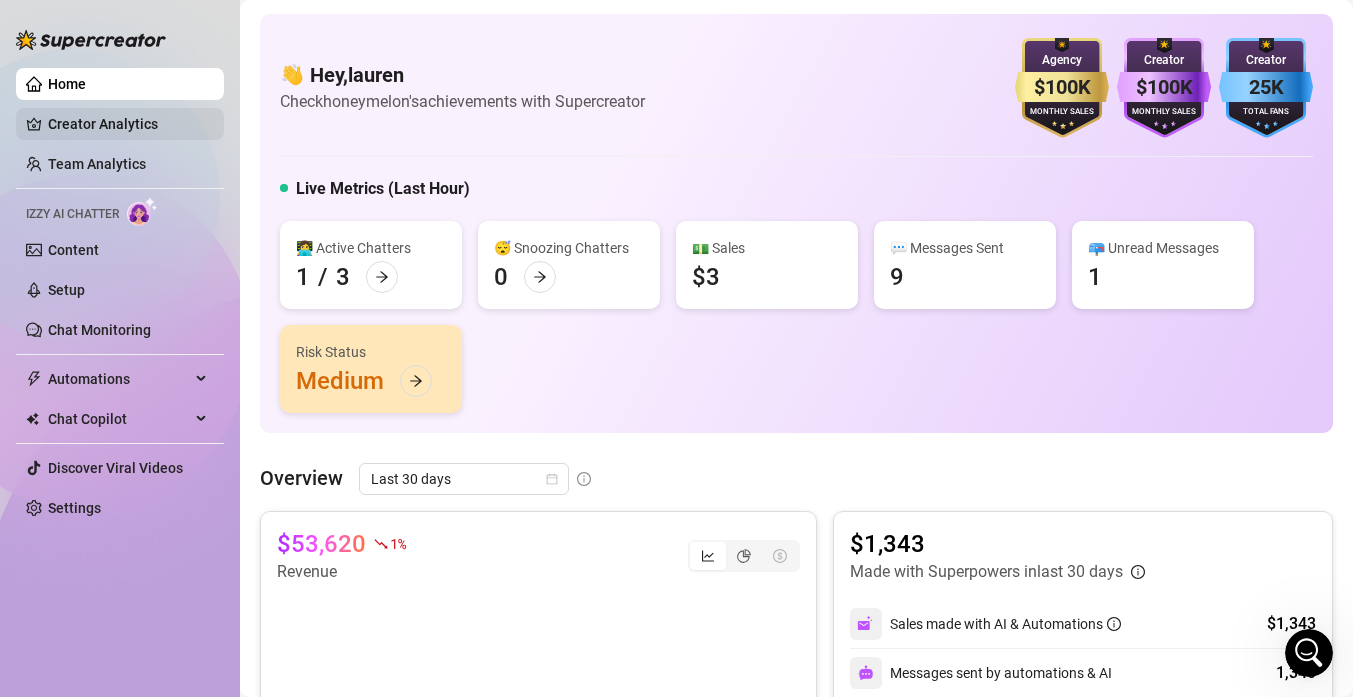 click on "Creator Analytics" at bounding box center [128, 124] 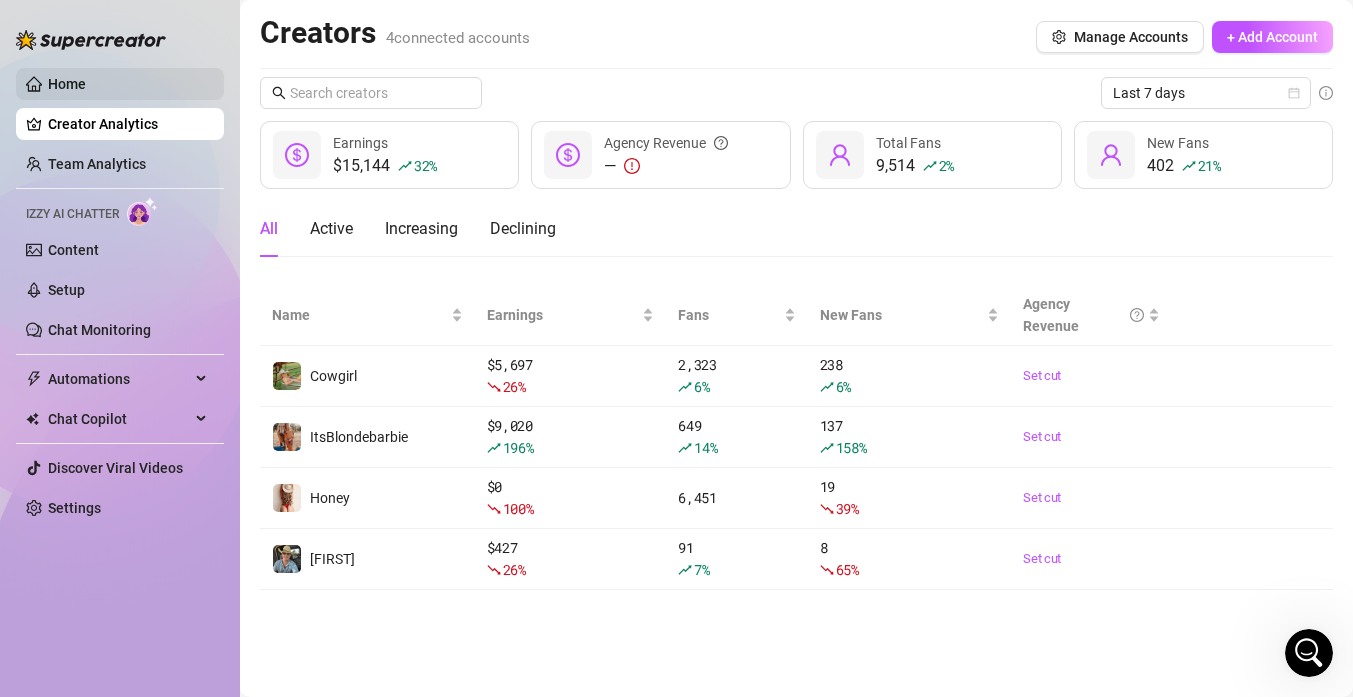 click on "Home" at bounding box center [67, 84] 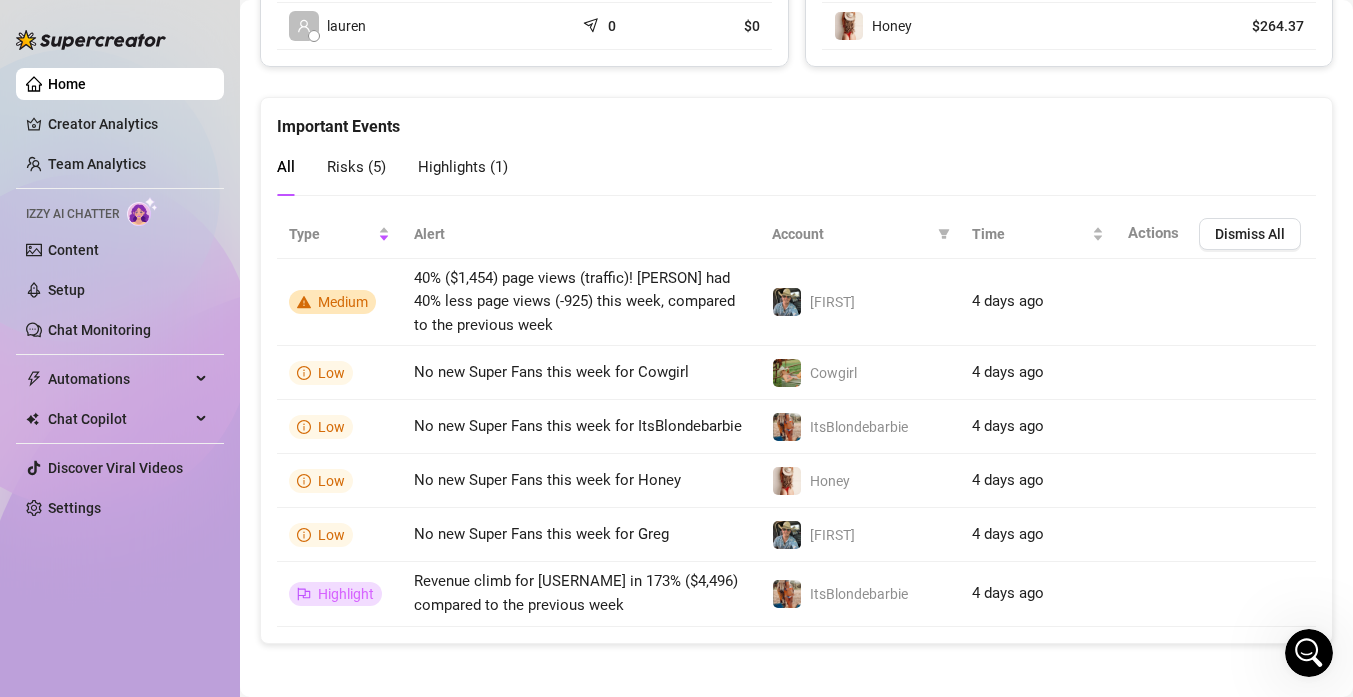 scroll, scrollTop: 1207, scrollLeft: 0, axis: vertical 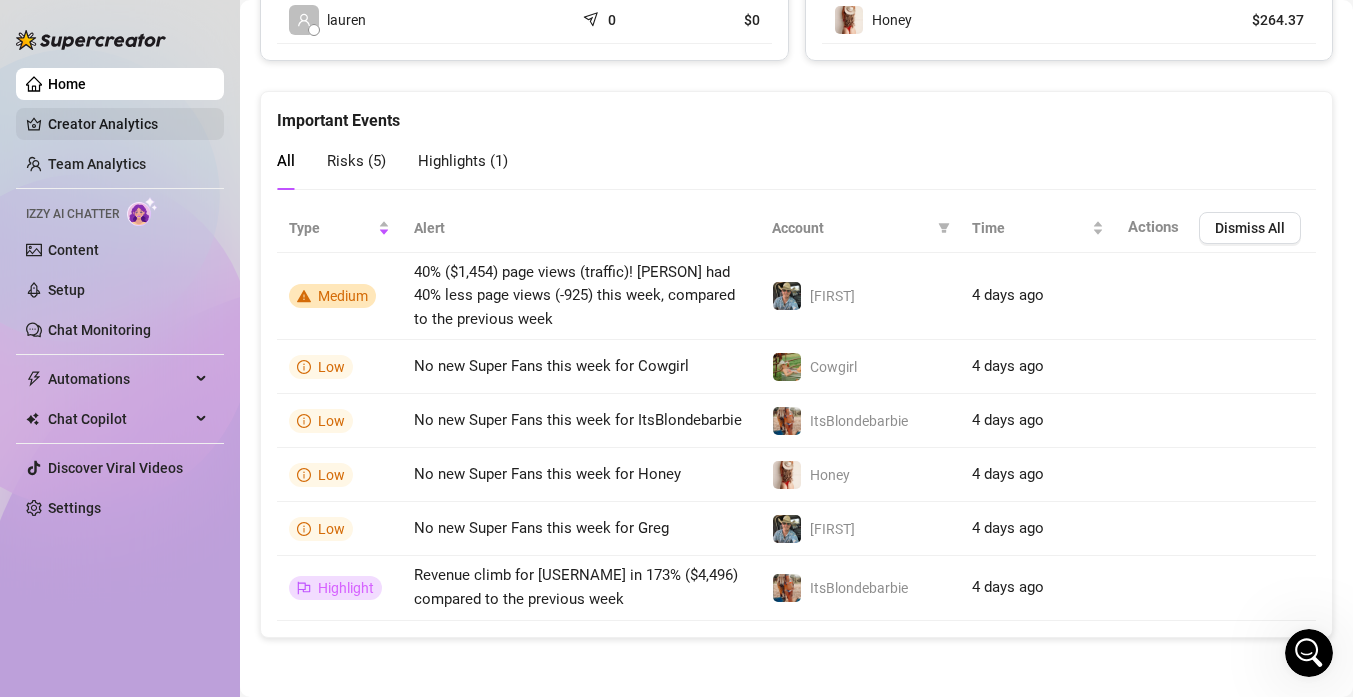 click on "Creator Analytics" at bounding box center (128, 124) 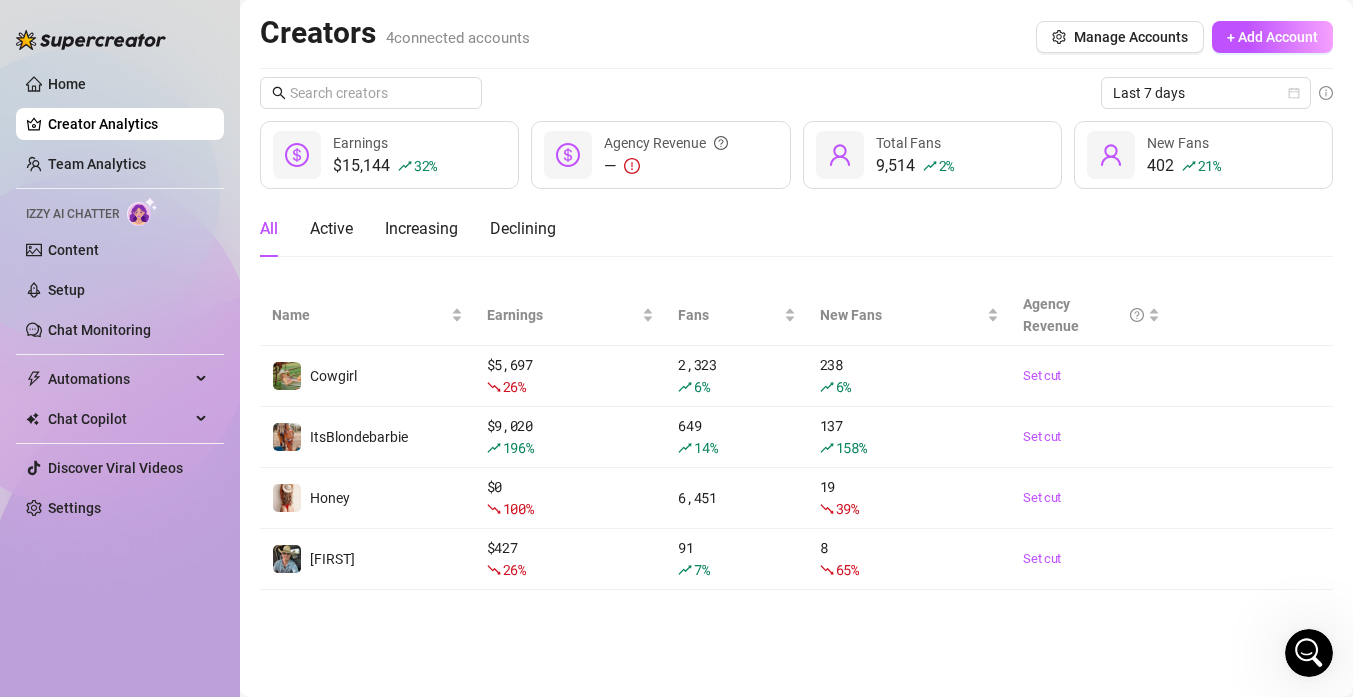scroll, scrollTop: 0, scrollLeft: 0, axis: both 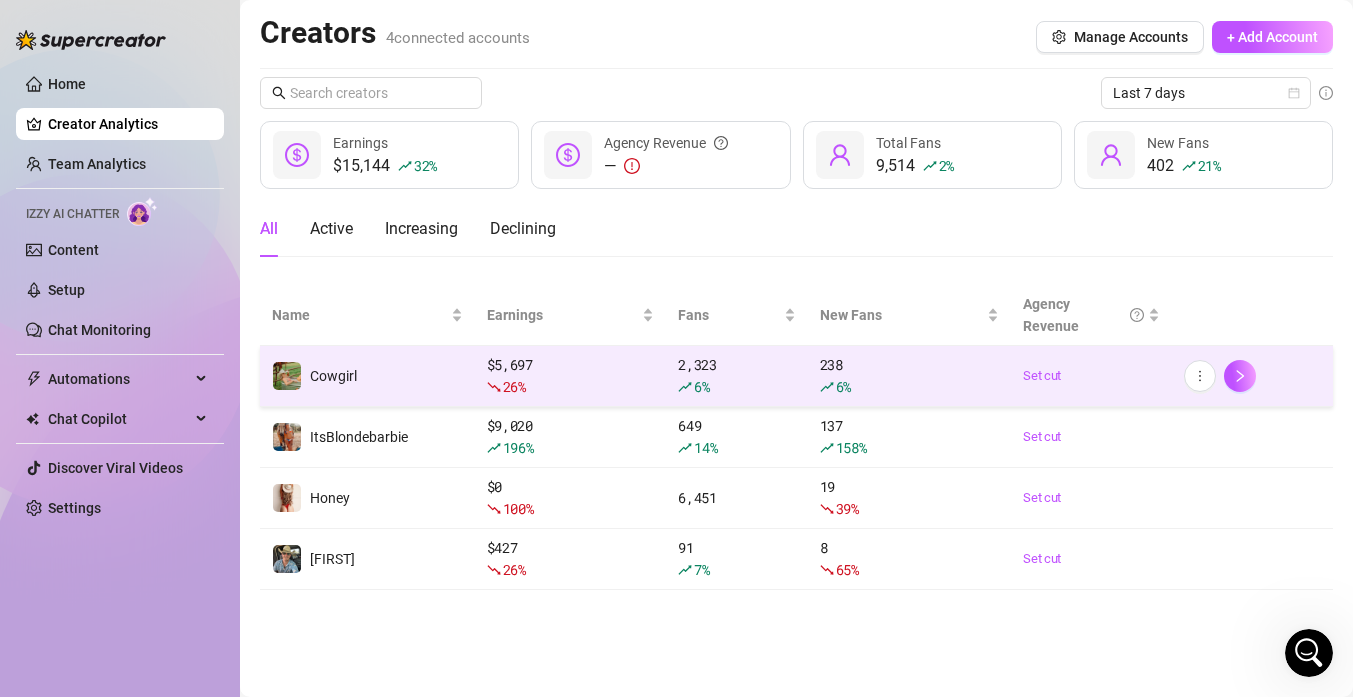 click on "26 %" at bounding box center [514, 386] 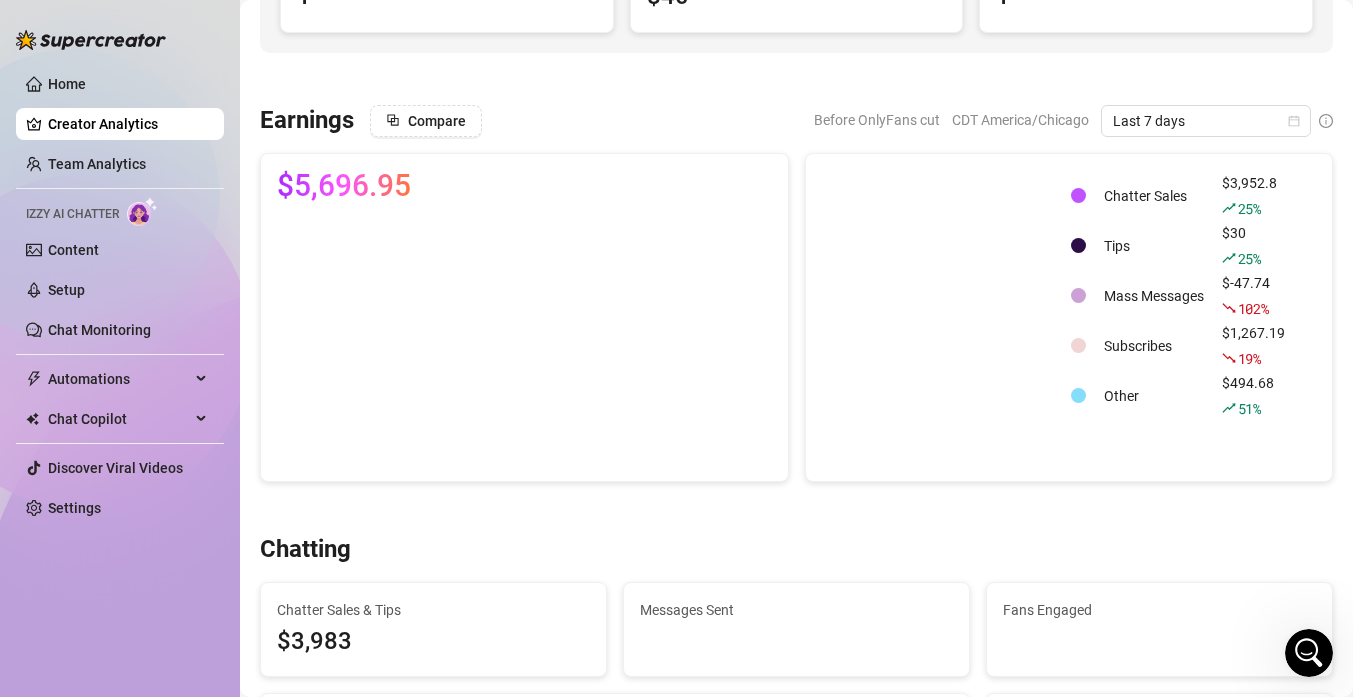 scroll, scrollTop: 317, scrollLeft: 0, axis: vertical 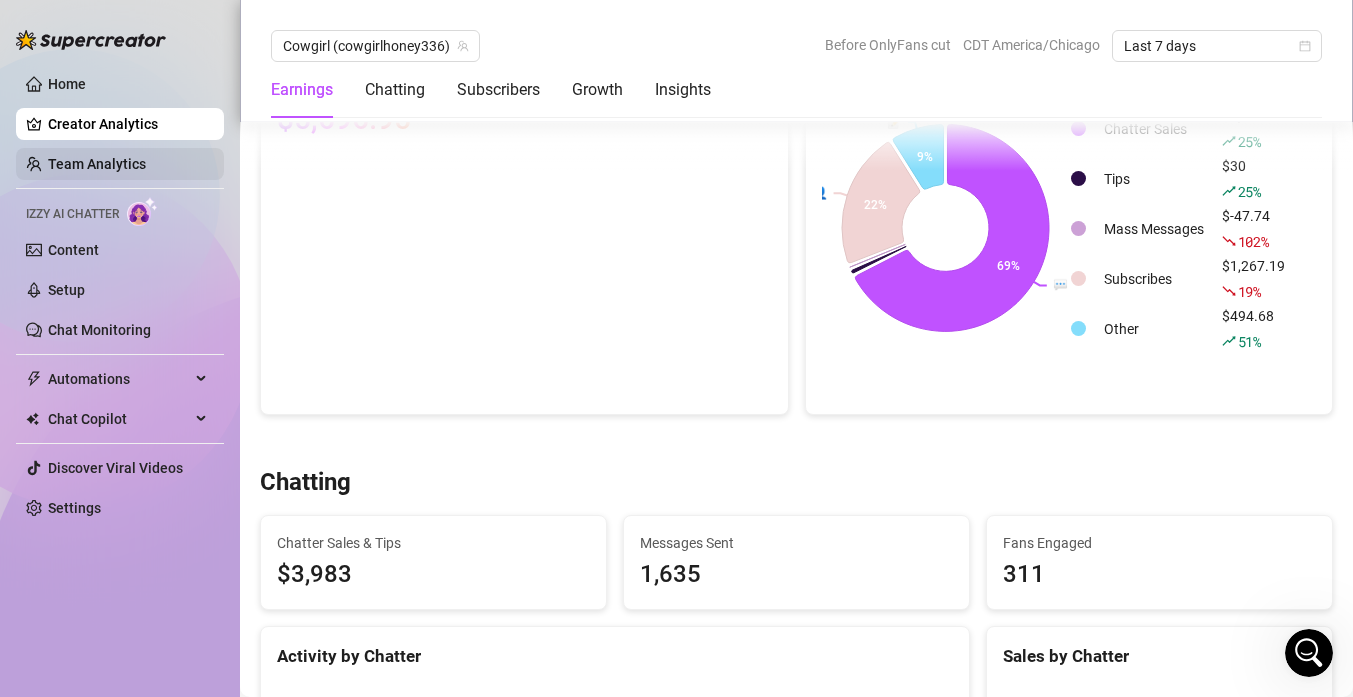 click on "Team Analytics" at bounding box center (97, 164) 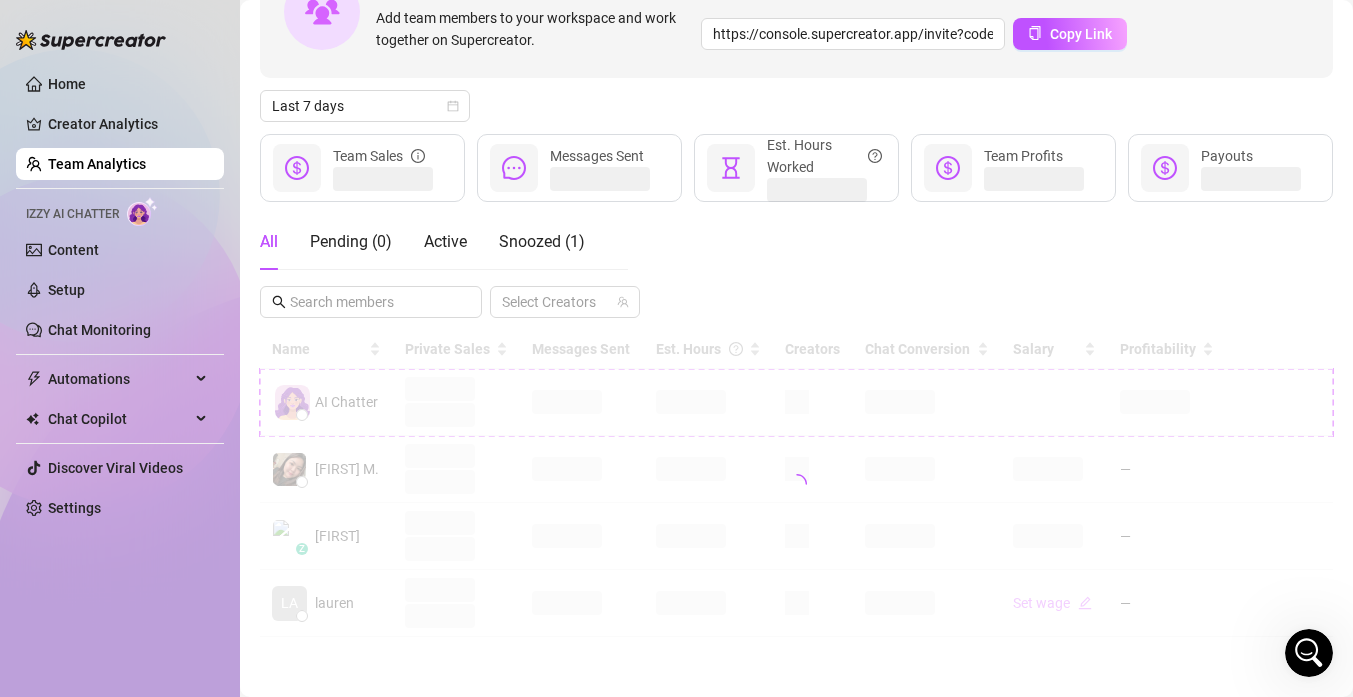 scroll, scrollTop: 151, scrollLeft: 0, axis: vertical 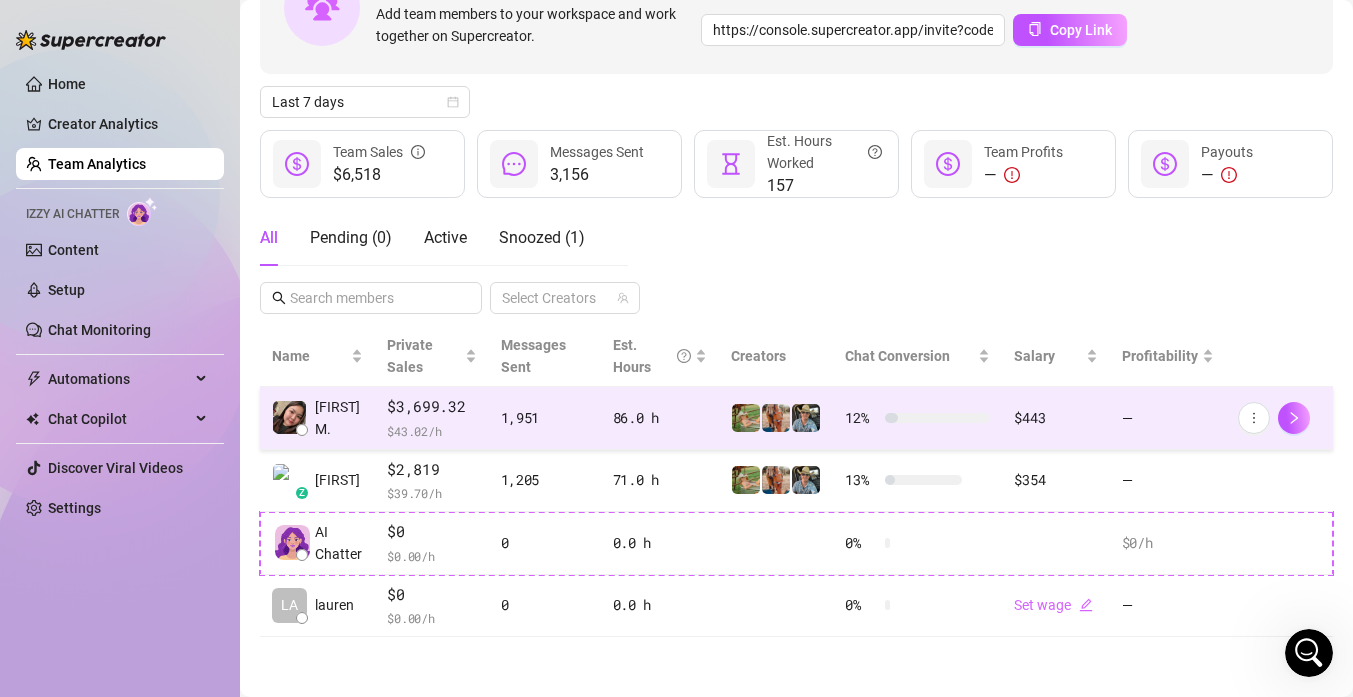 click on "$3,699.32 $ 43.02 /h" at bounding box center [431, 418] 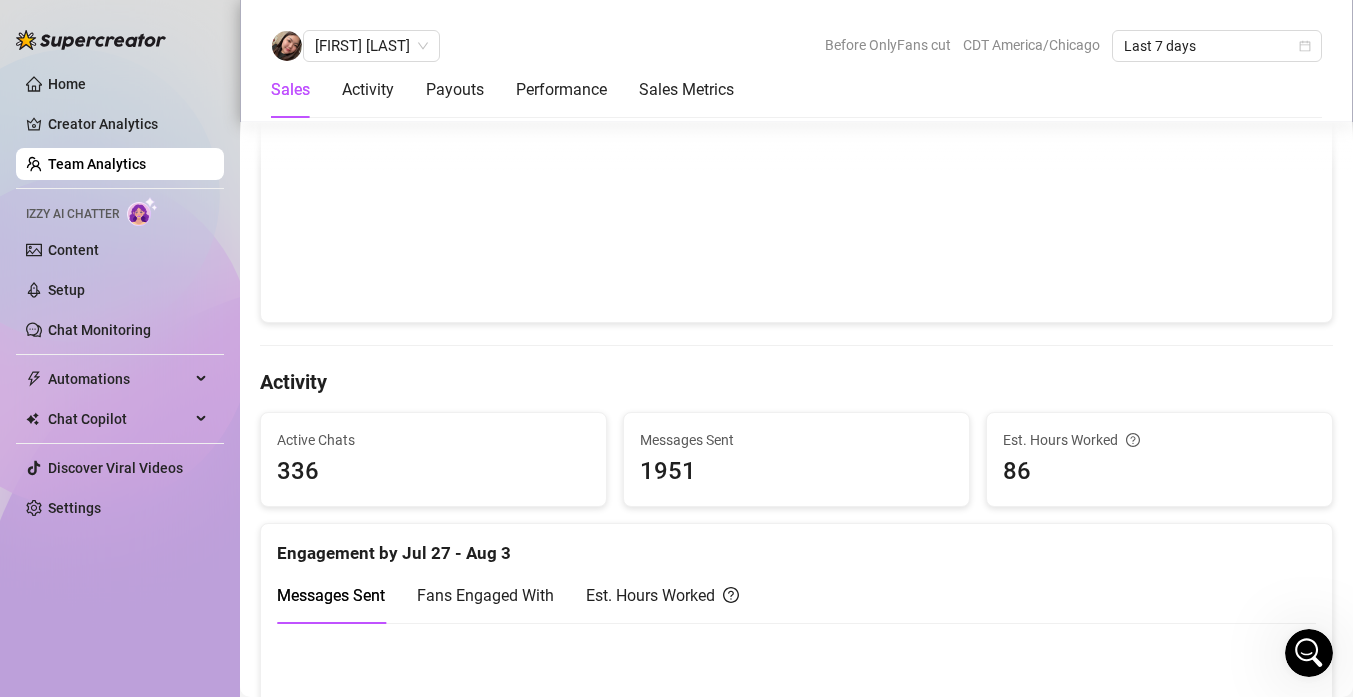 scroll, scrollTop: 535, scrollLeft: 0, axis: vertical 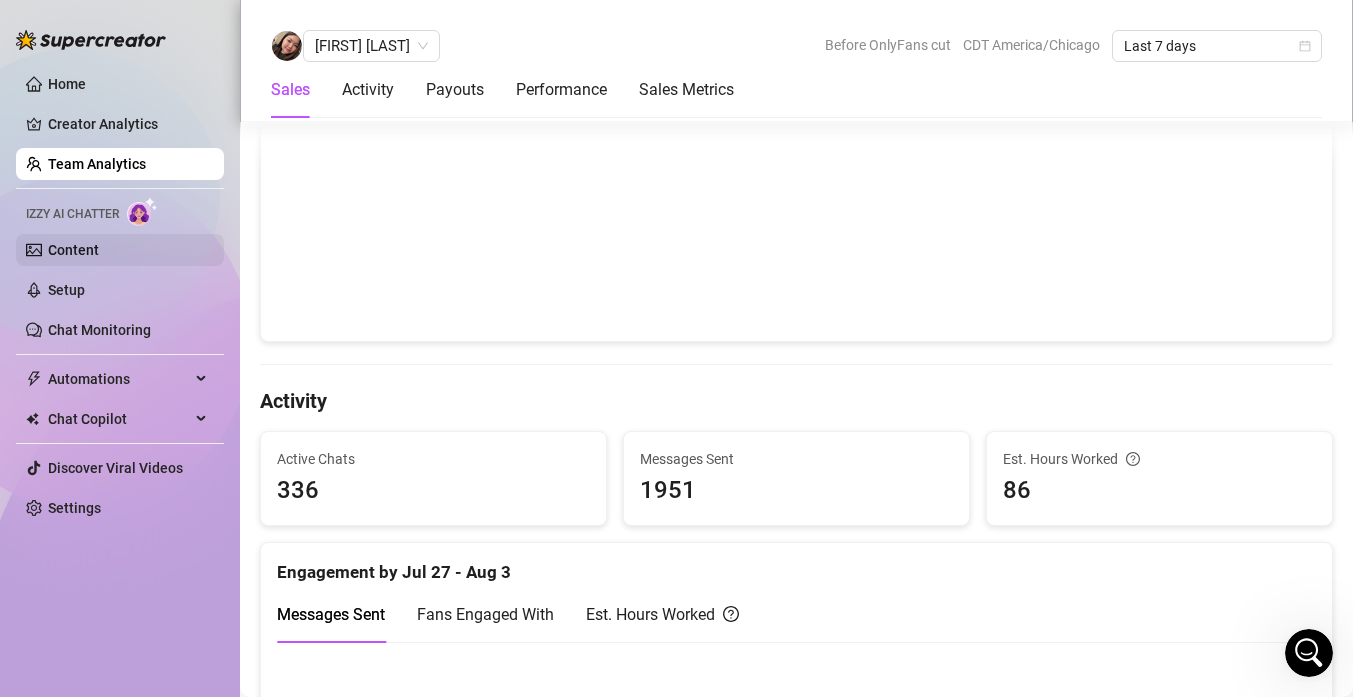 click on "Content" at bounding box center [73, 250] 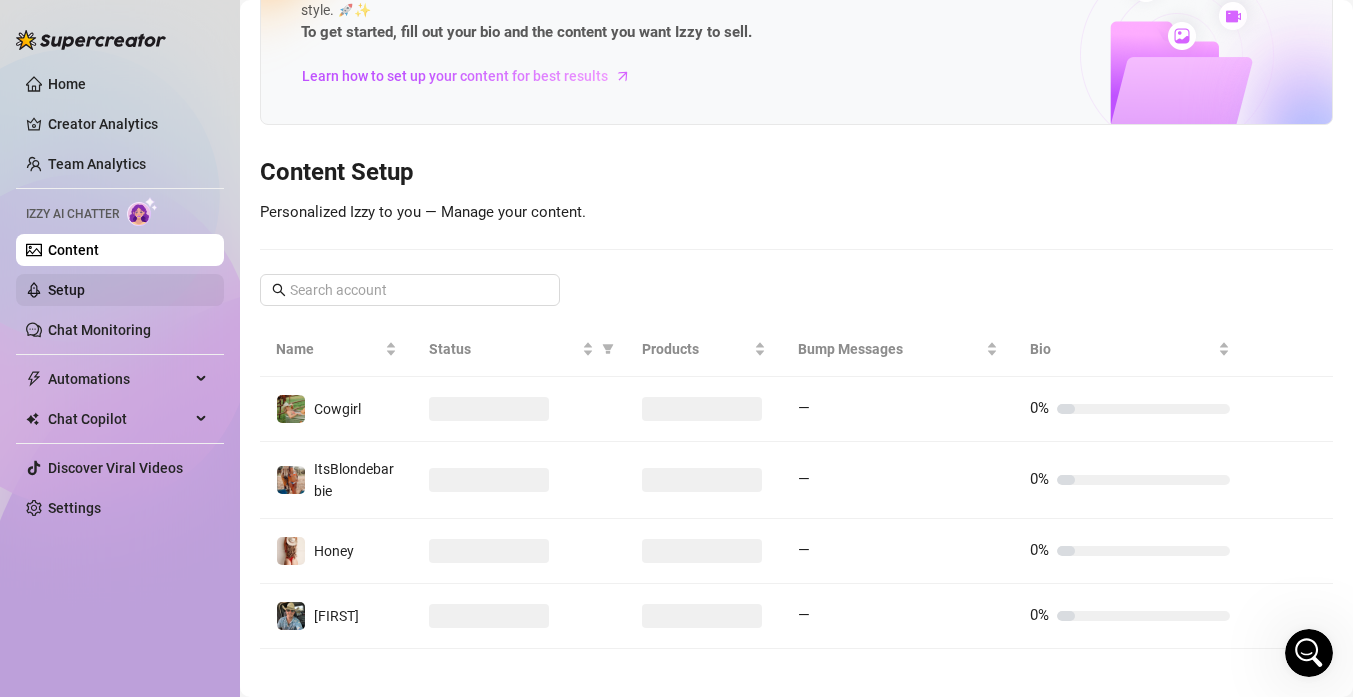scroll, scrollTop: 108, scrollLeft: 0, axis: vertical 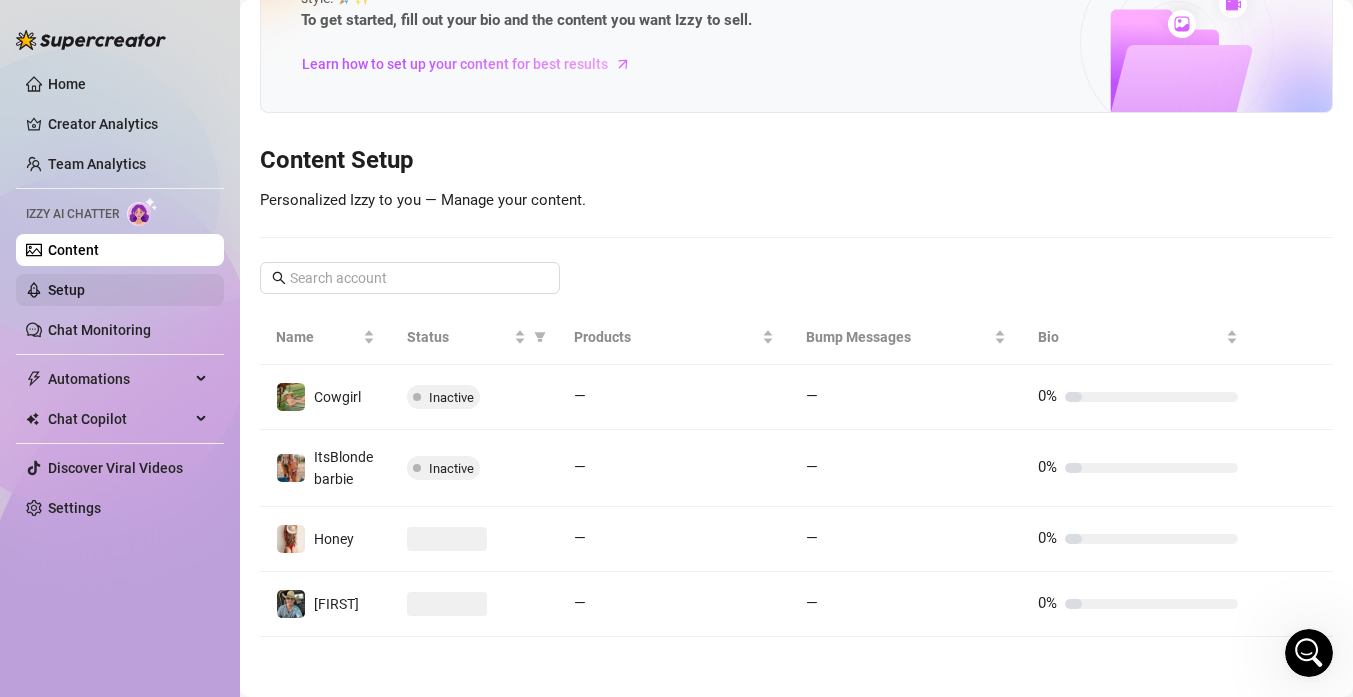 click on "Setup" at bounding box center (66, 290) 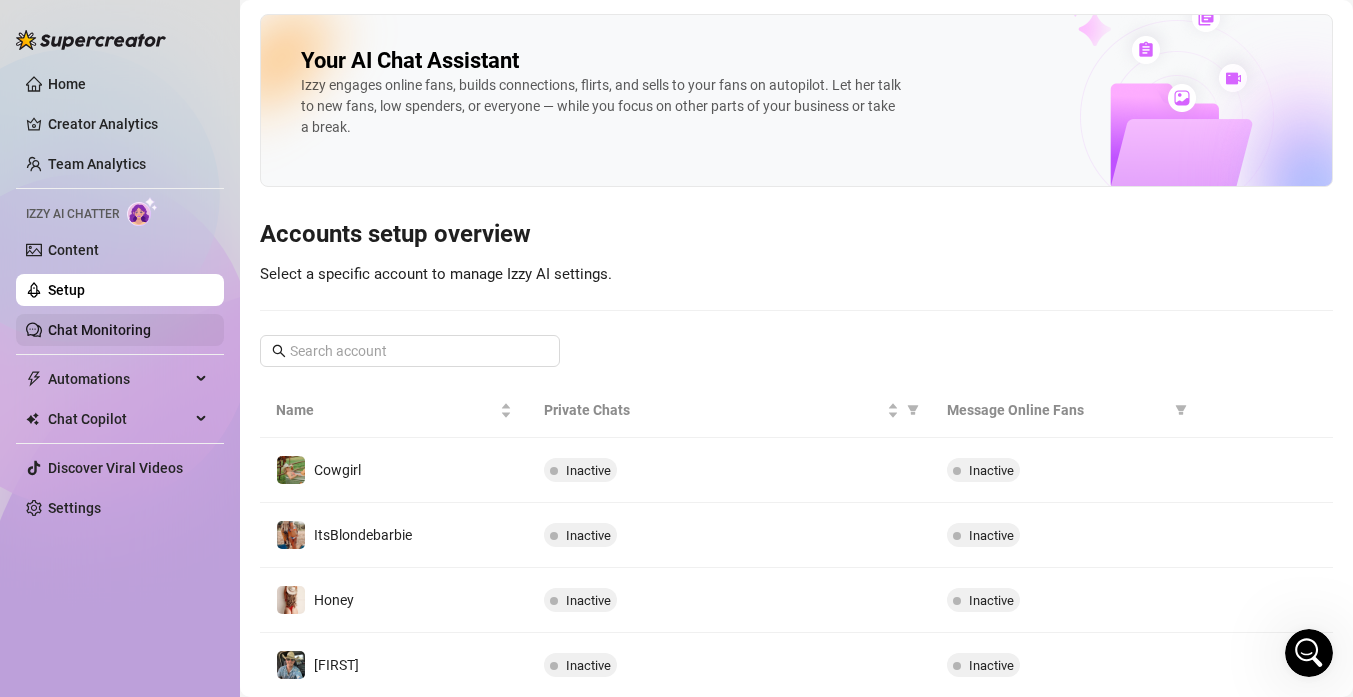 click on "Chat Monitoring" at bounding box center (99, 330) 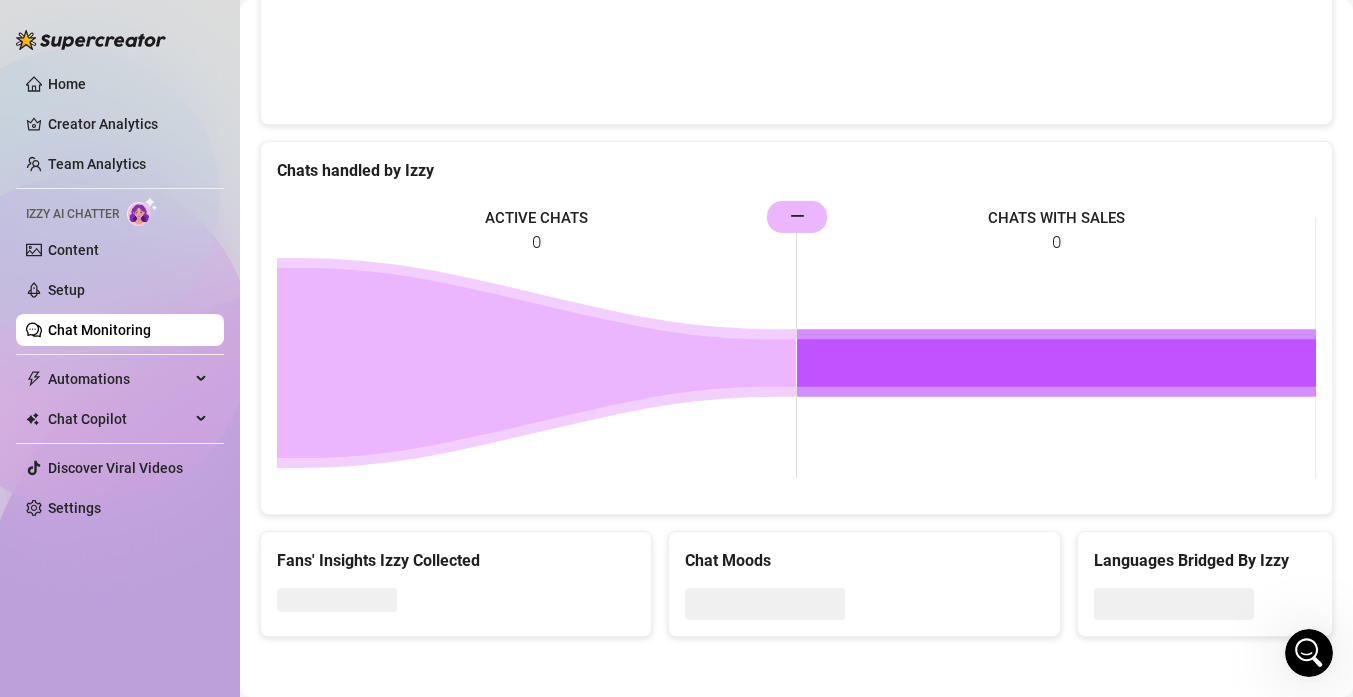 scroll, scrollTop: 0, scrollLeft: 0, axis: both 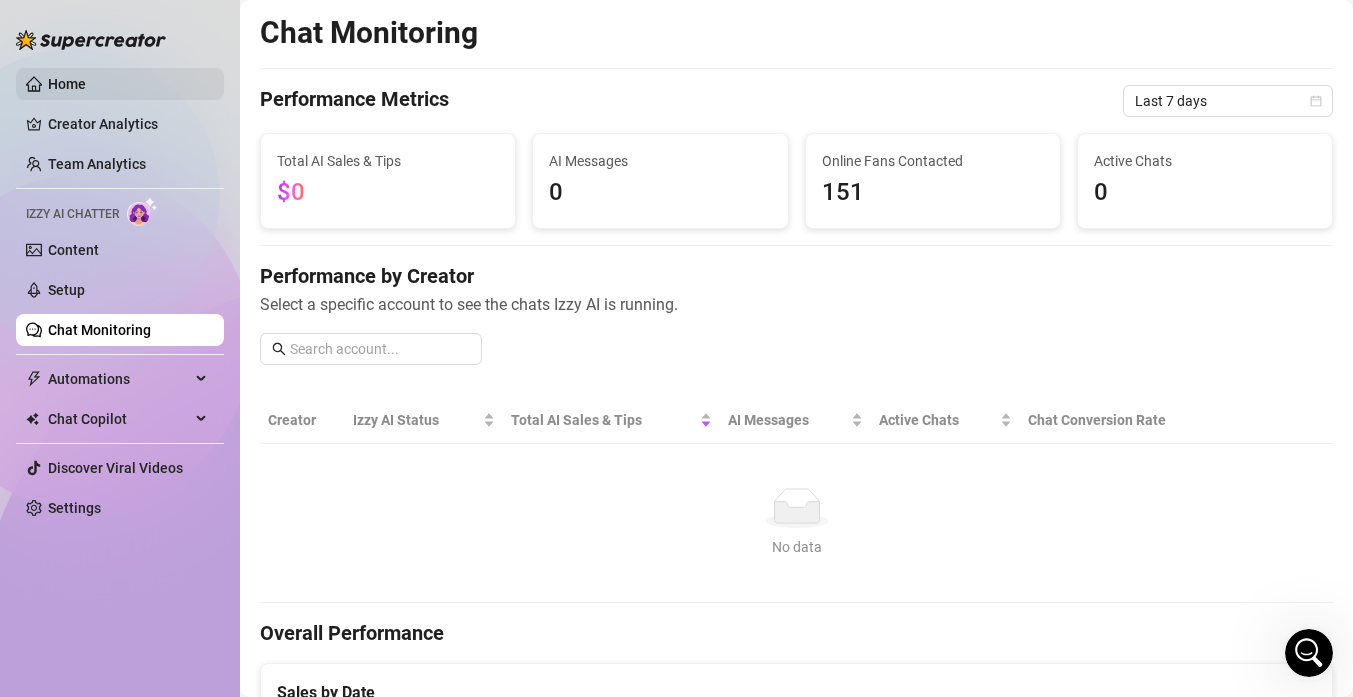 click on "Home" at bounding box center [67, 84] 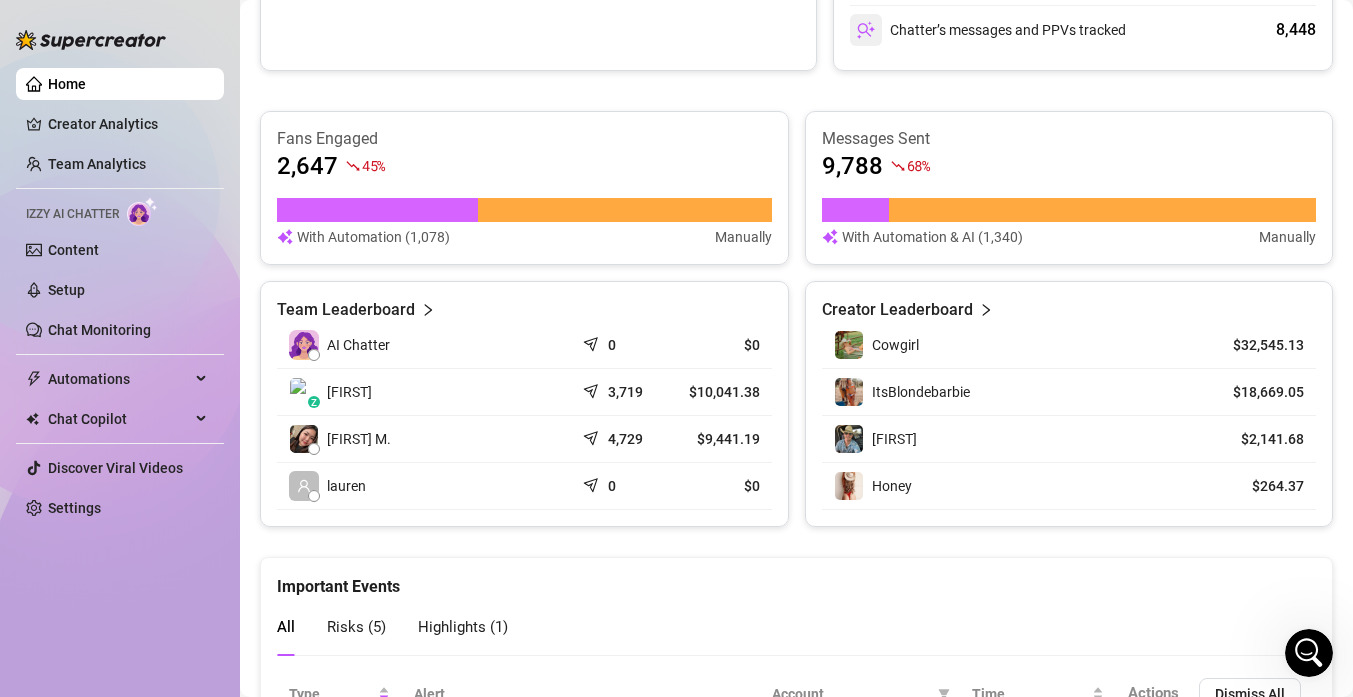 scroll, scrollTop: 737, scrollLeft: 0, axis: vertical 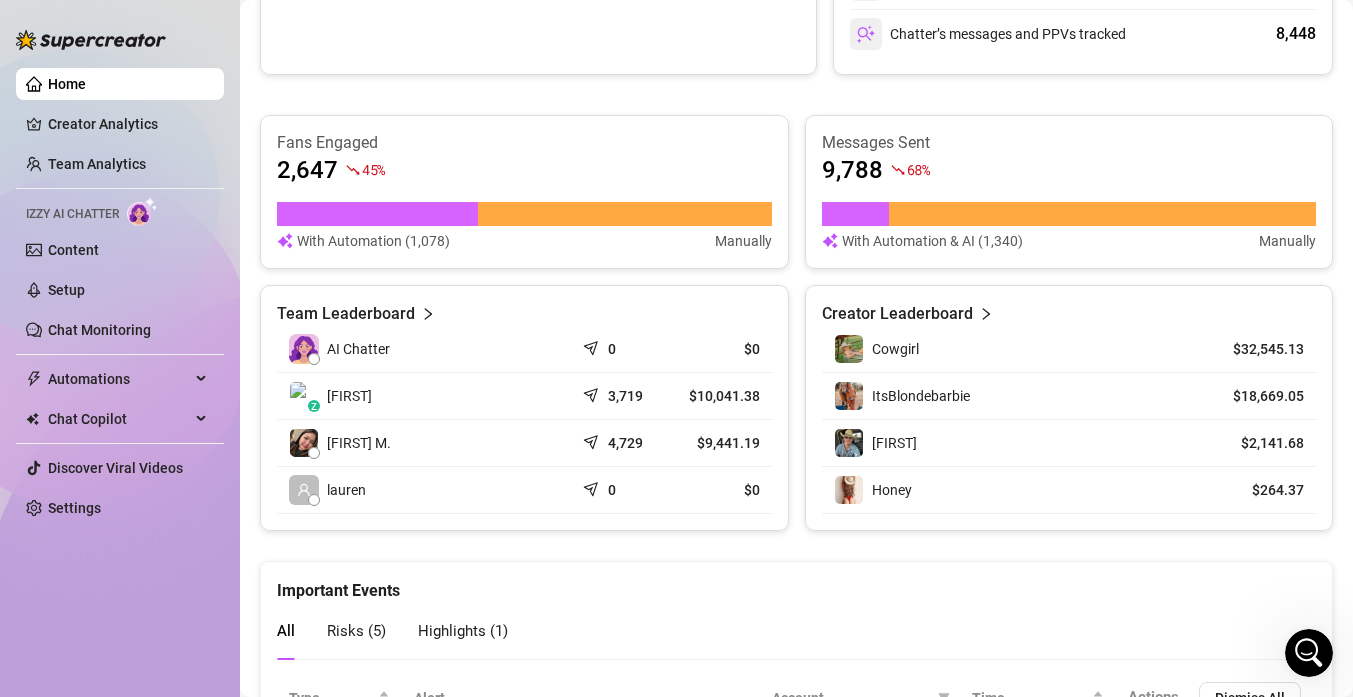 click on "Messages Sent" at bounding box center (1069, 143) 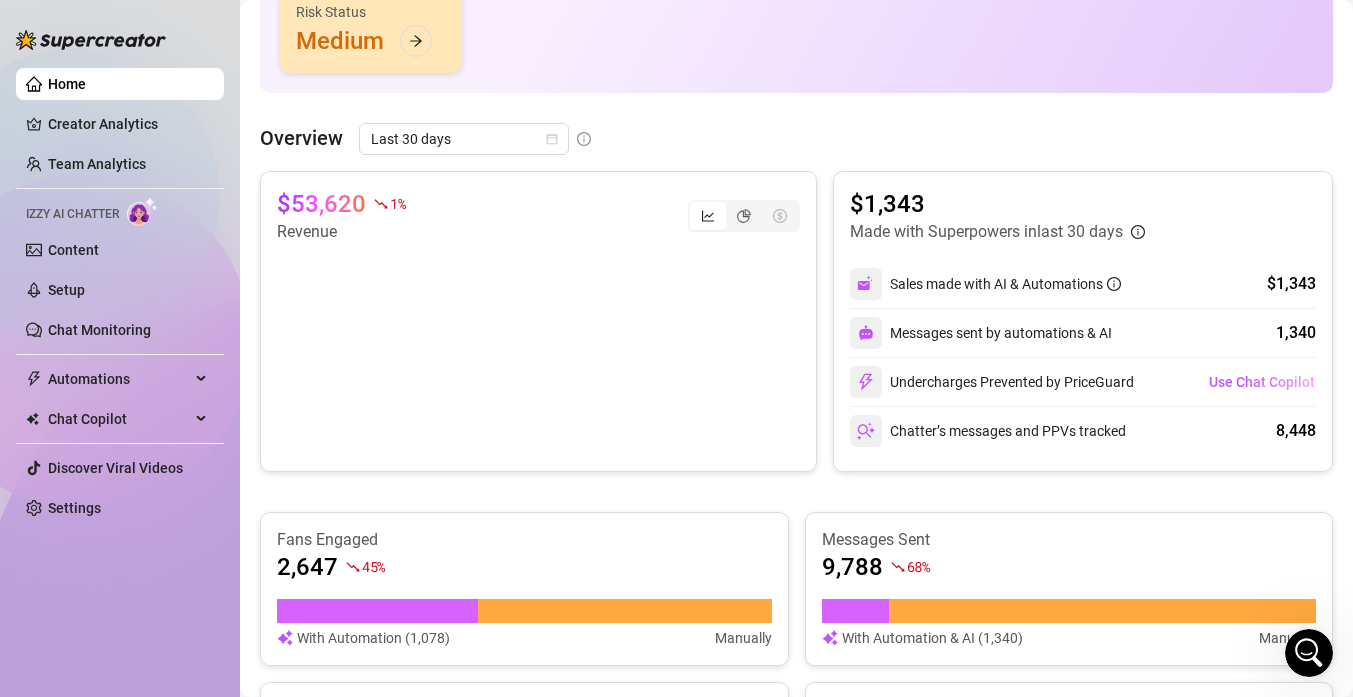 scroll, scrollTop: 0, scrollLeft: 0, axis: both 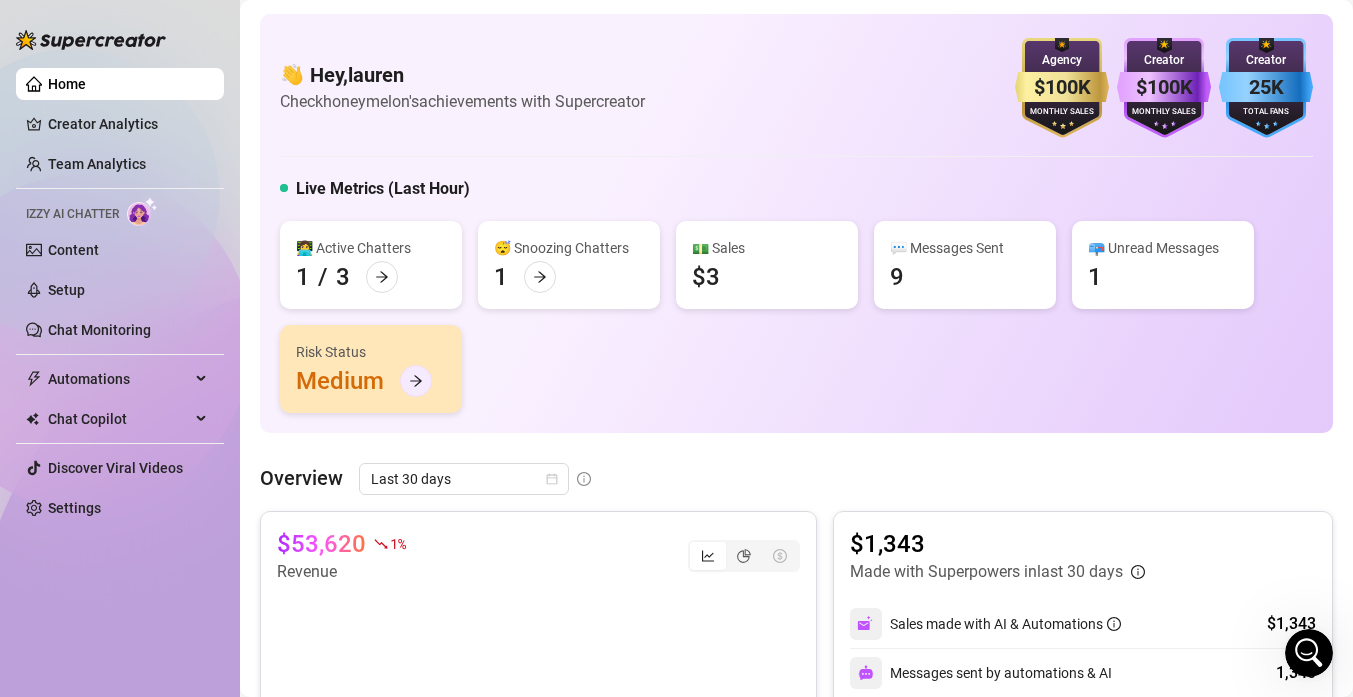 click 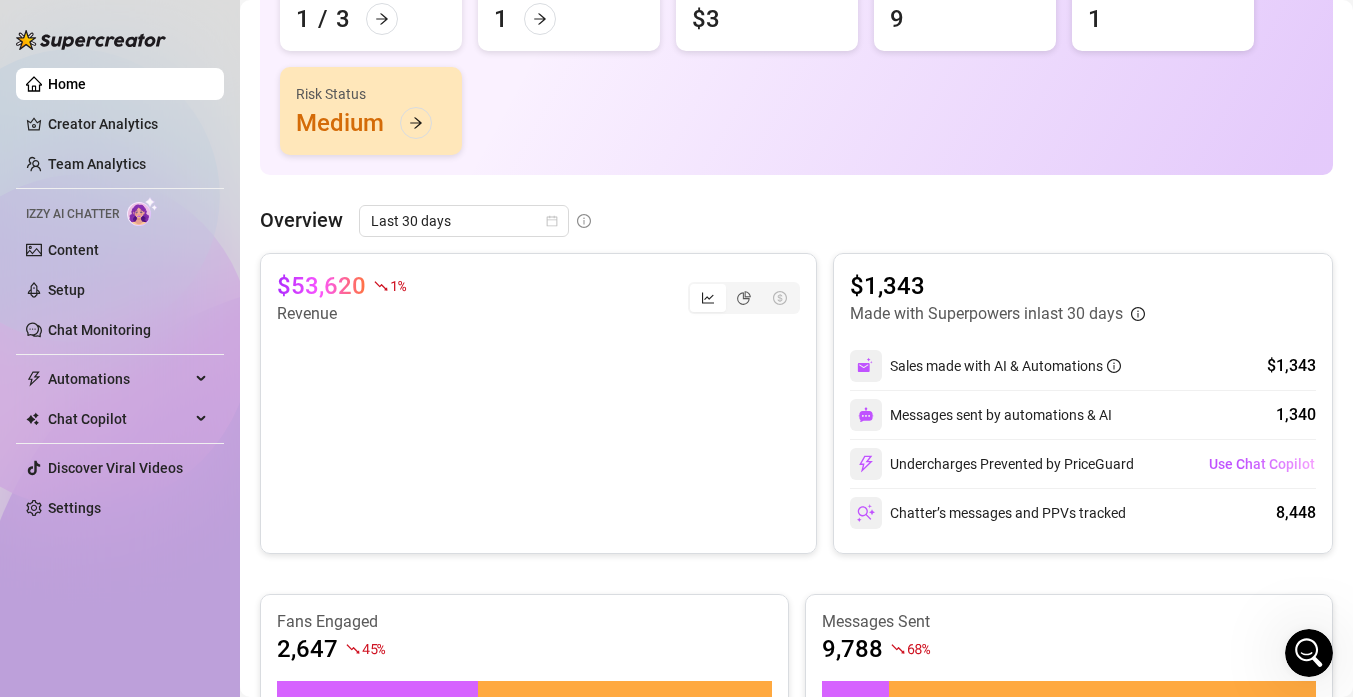 scroll, scrollTop: 0, scrollLeft: 0, axis: both 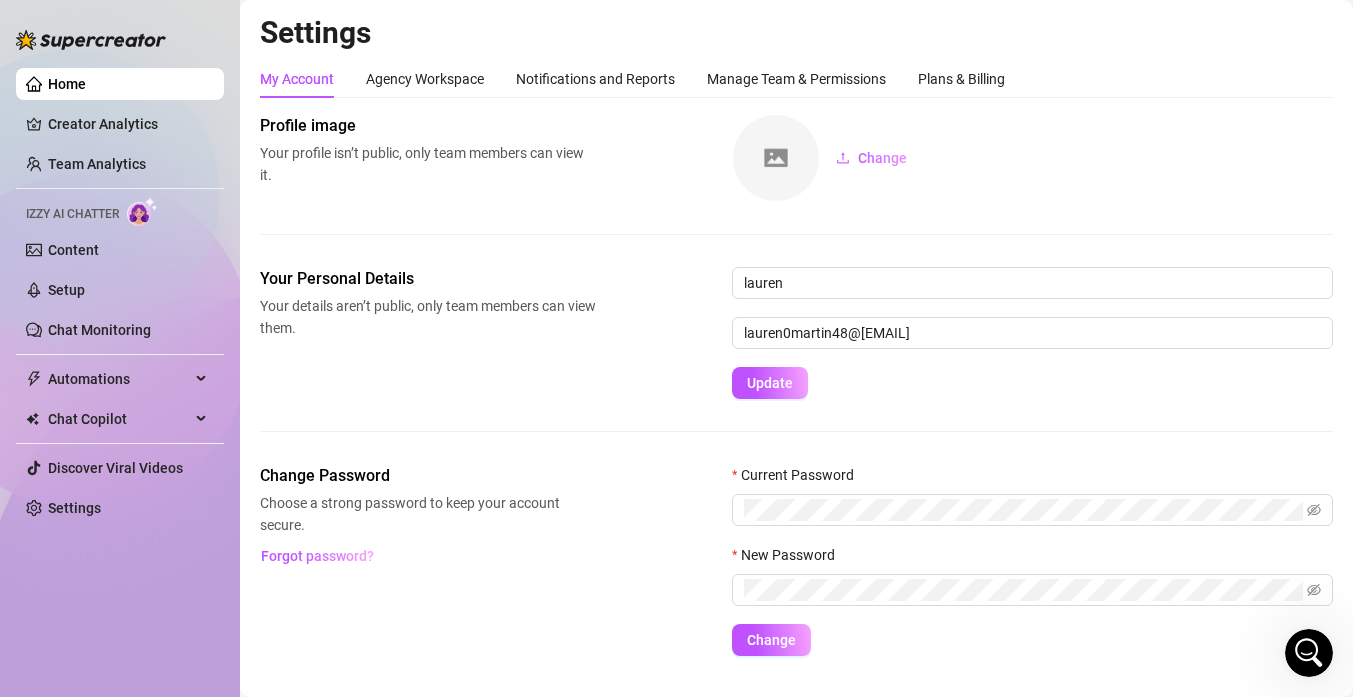click on "Home Creator Analytics   Team Analytics Izzy AI Chatter Content Setup Chat Monitoring Automations Chat Copilot Discover Viral Videos Settings" at bounding box center [120, 296] 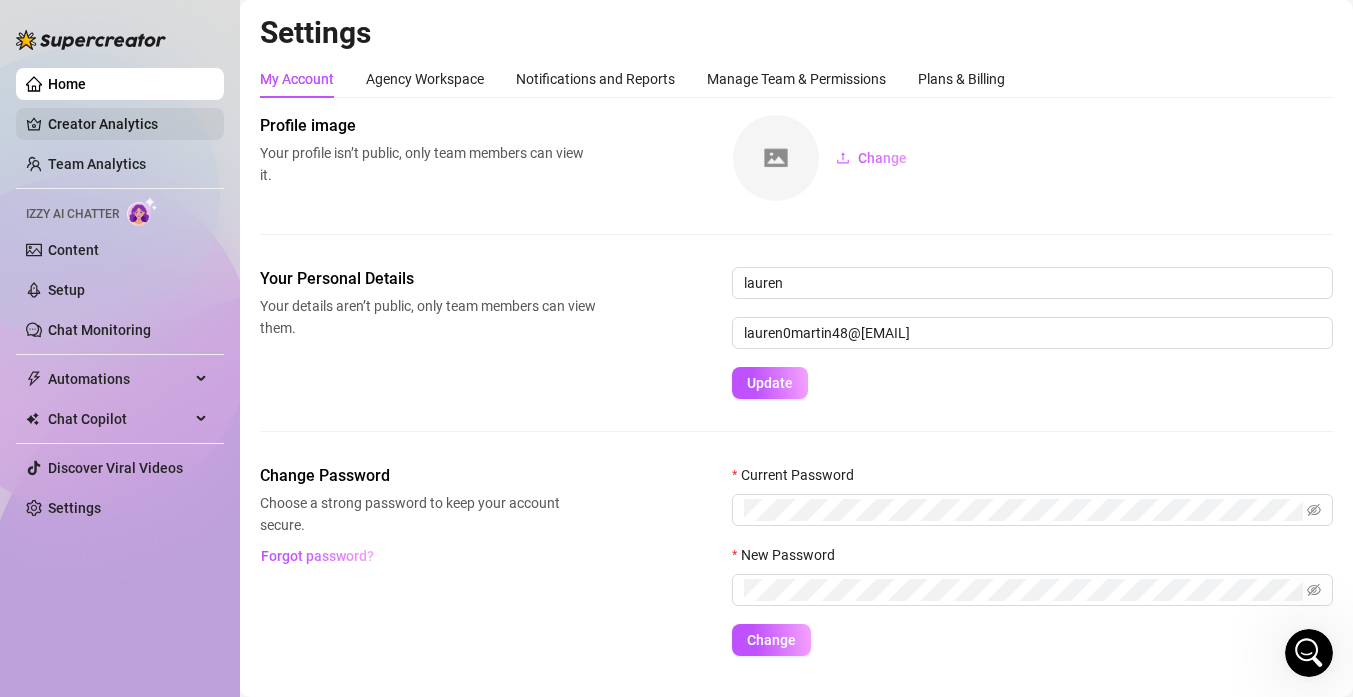 click on "Creator Analytics" at bounding box center [128, 124] 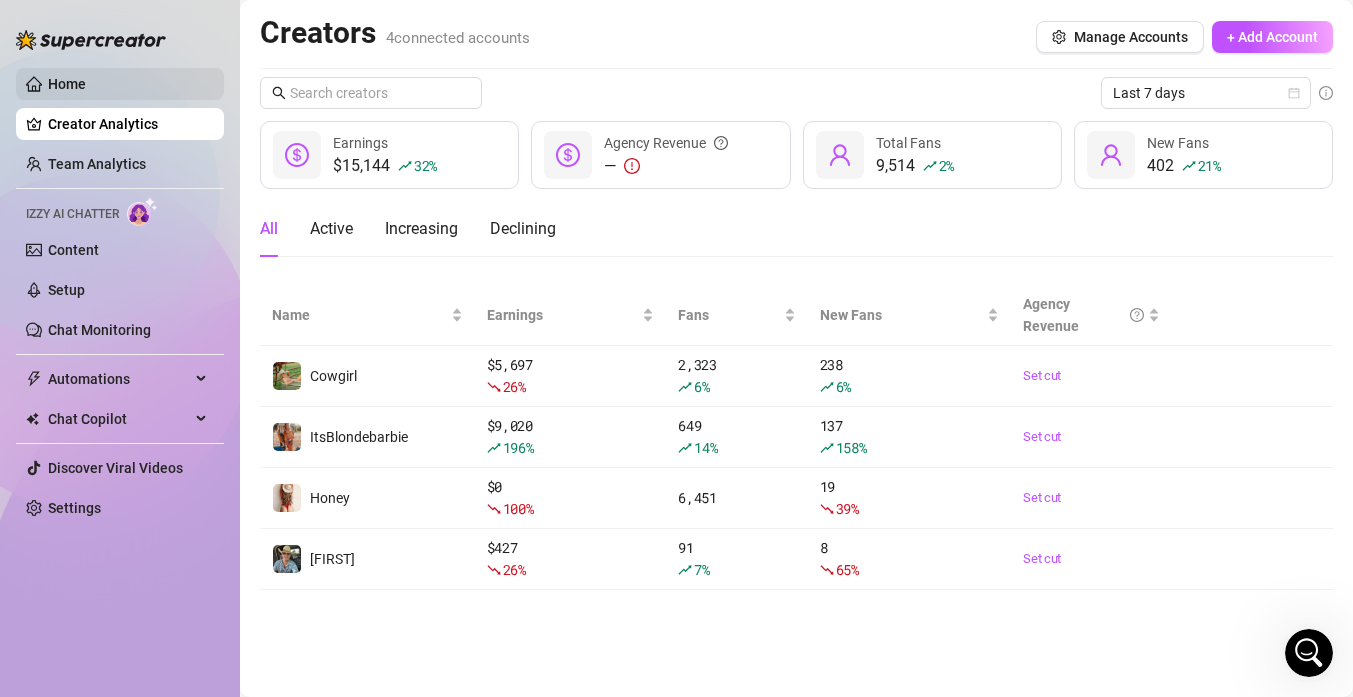 click on "Home" at bounding box center (67, 84) 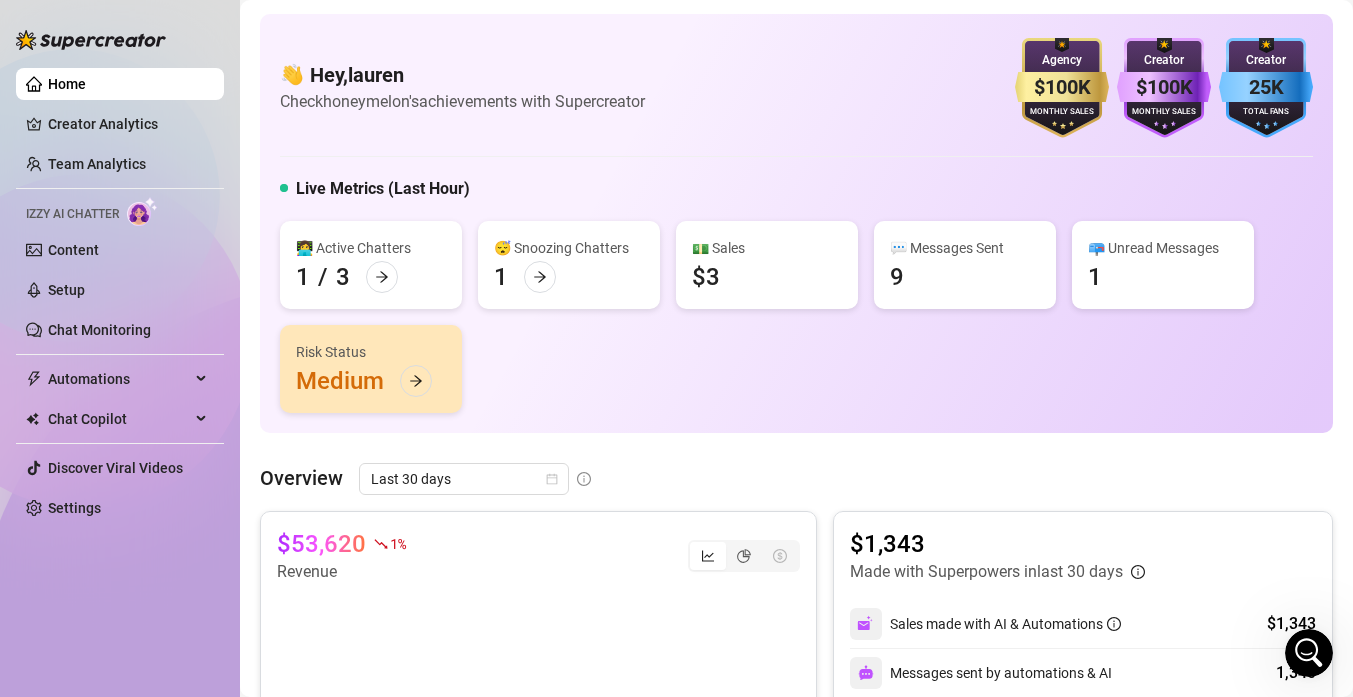 click on "Home Creator Analytics   Team Analytics Izzy AI Chatter Content Setup Chat Monitoring Automations Chat Copilot Discover Viral Videos Settings" at bounding box center (120, 296) 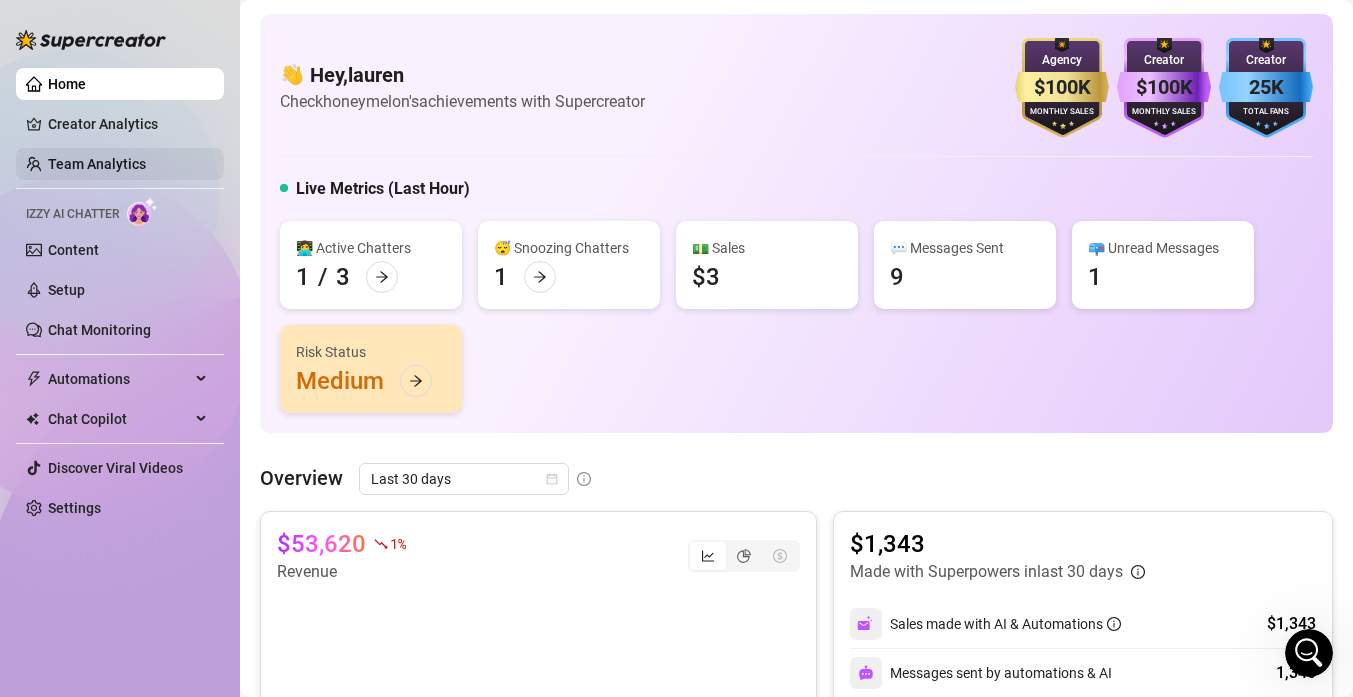 click on "Team Analytics" at bounding box center (97, 164) 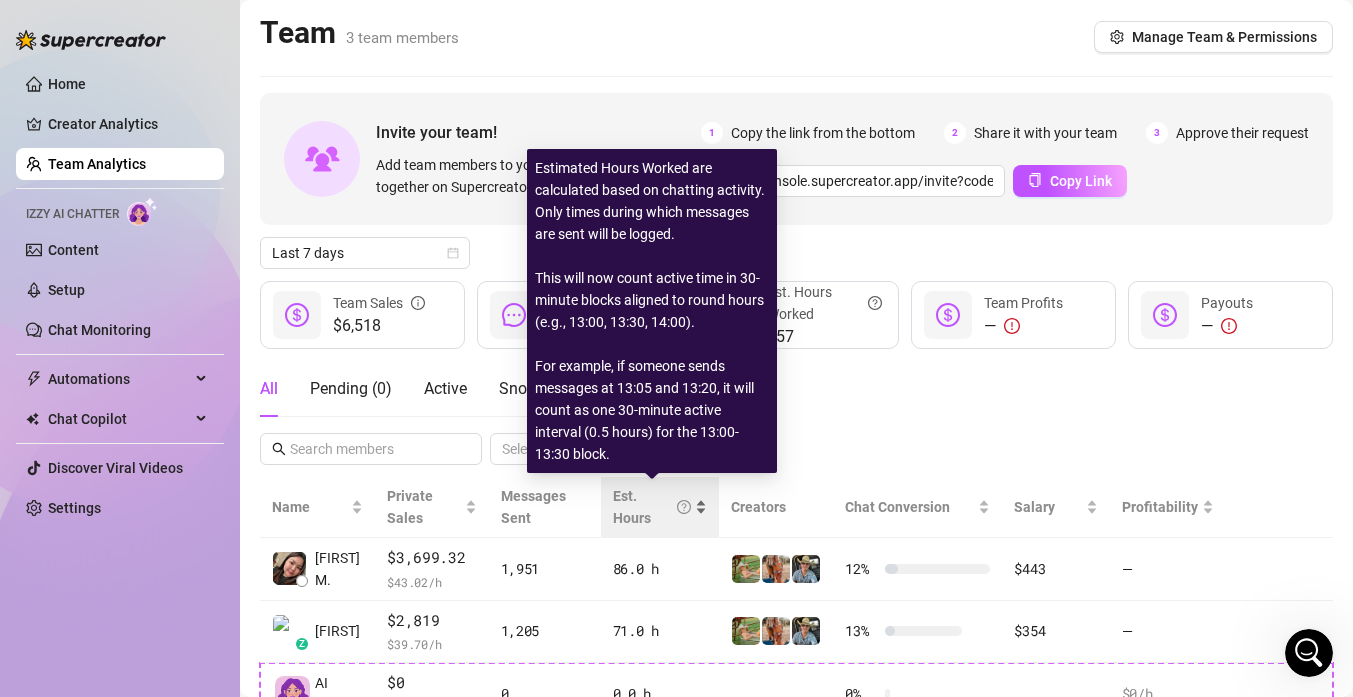 scroll, scrollTop: 151, scrollLeft: 0, axis: vertical 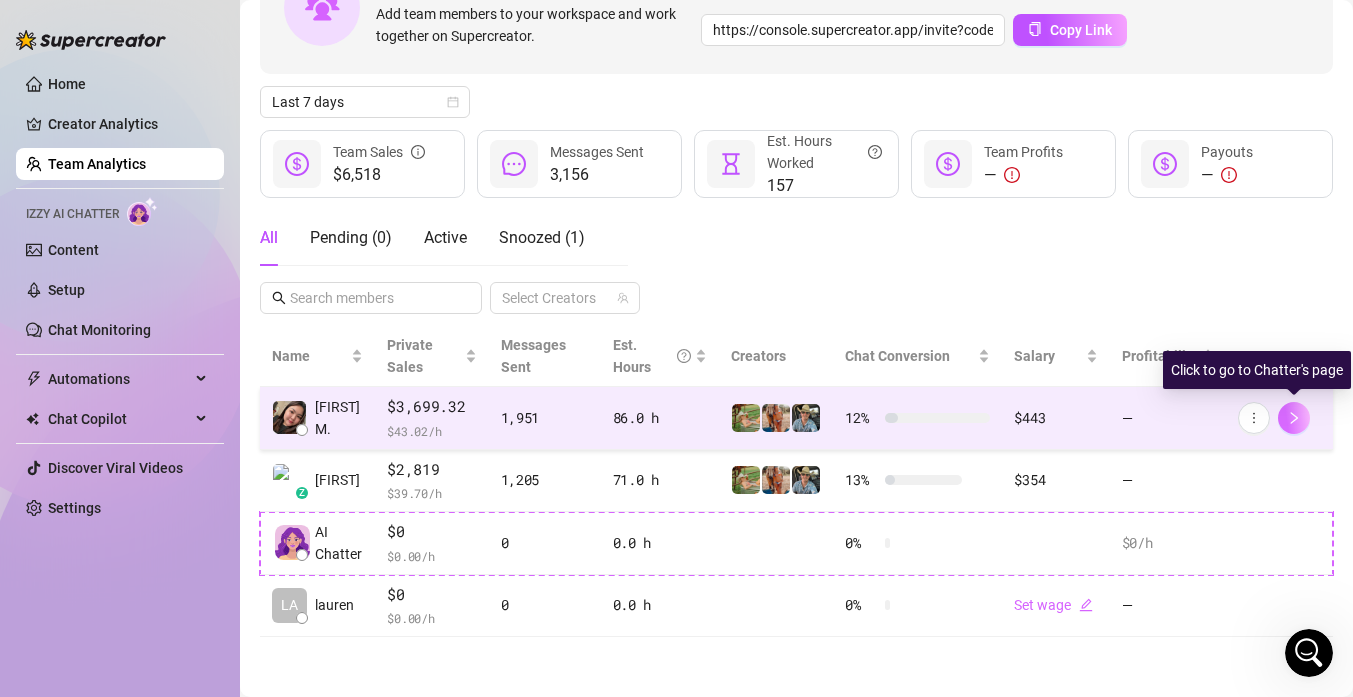 click 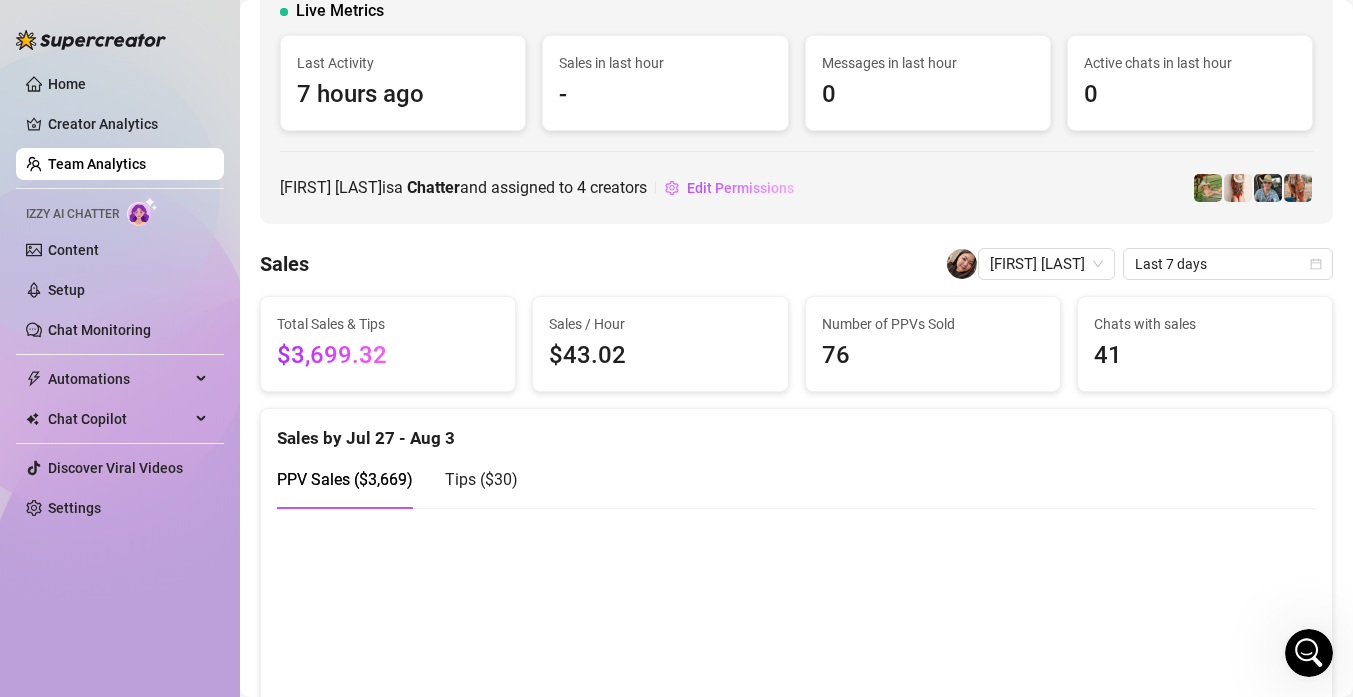 scroll, scrollTop: 0, scrollLeft: 0, axis: both 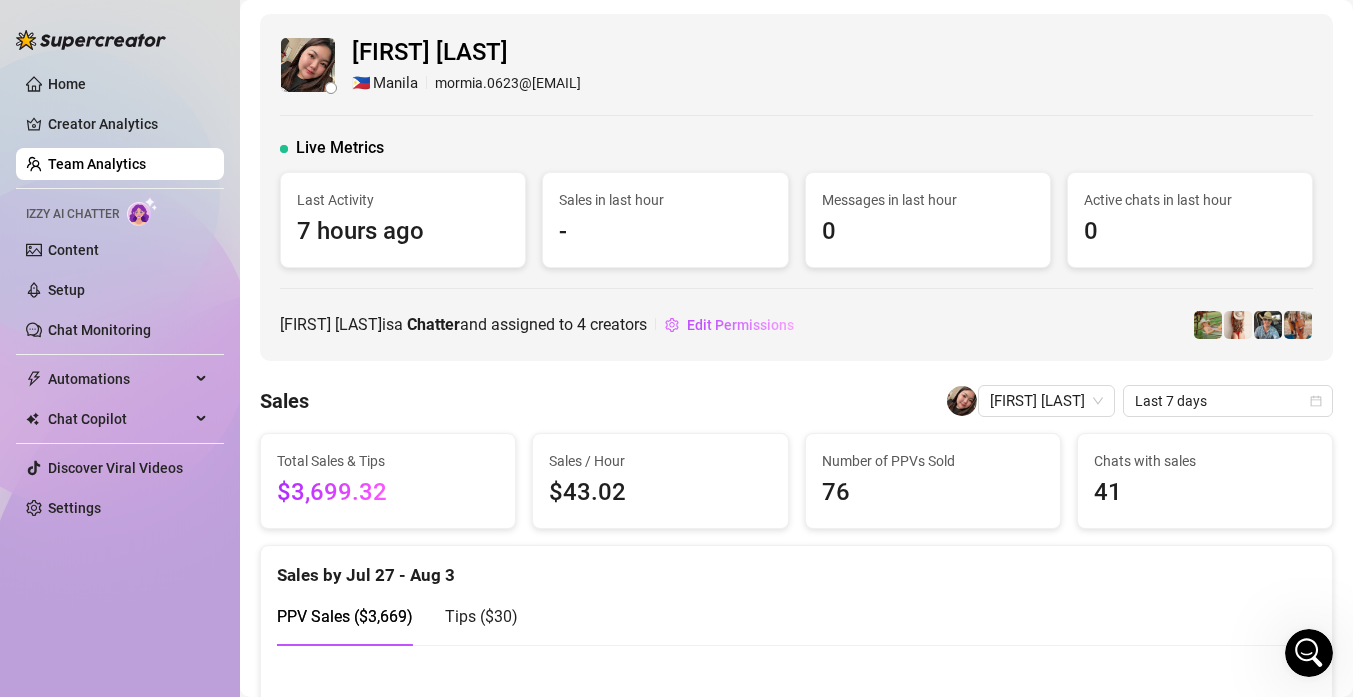 click on "Team Analytics" at bounding box center [97, 164] 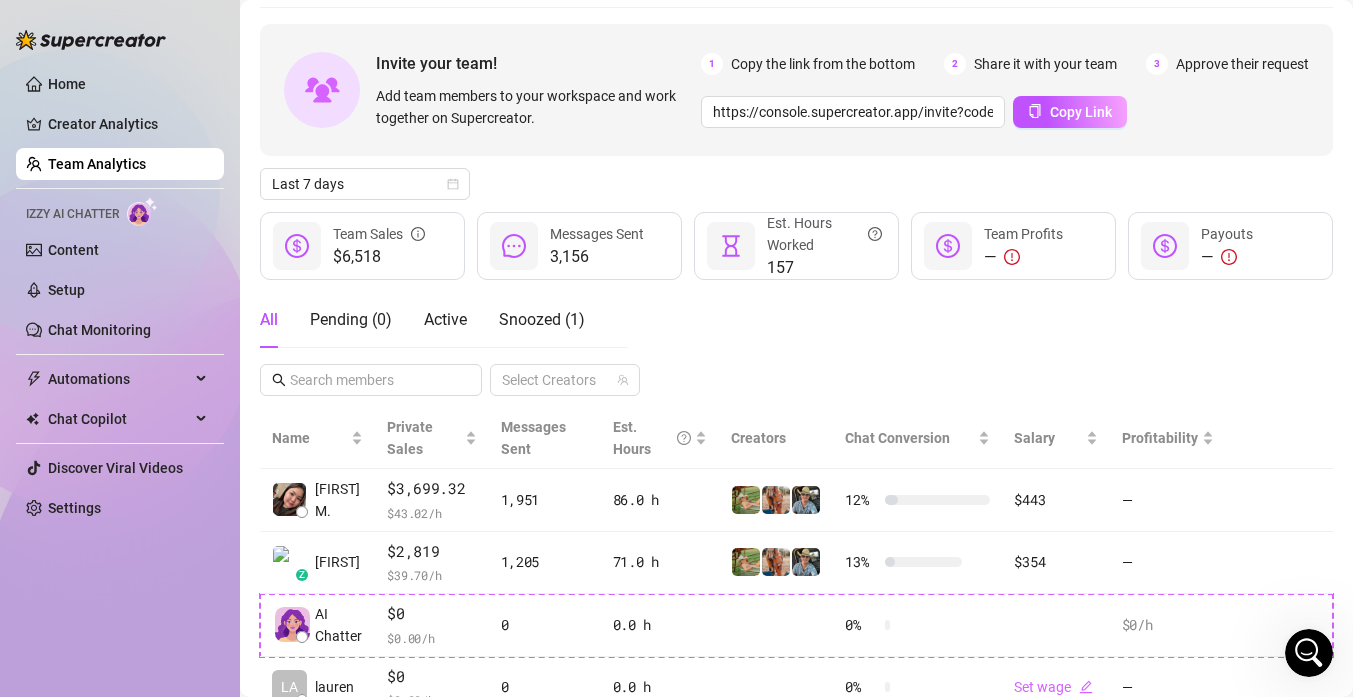 scroll, scrollTop: 0, scrollLeft: 0, axis: both 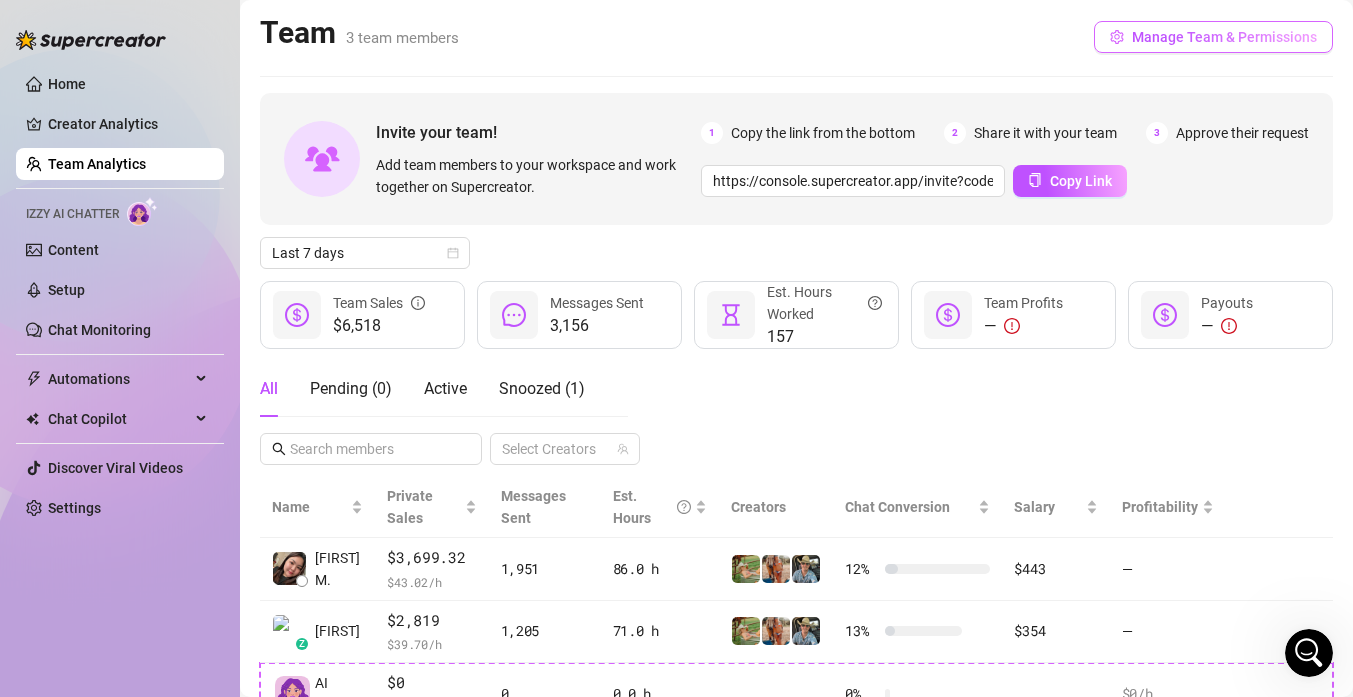 click on "Manage Team & Permissions" at bounding box center [1224, 37] 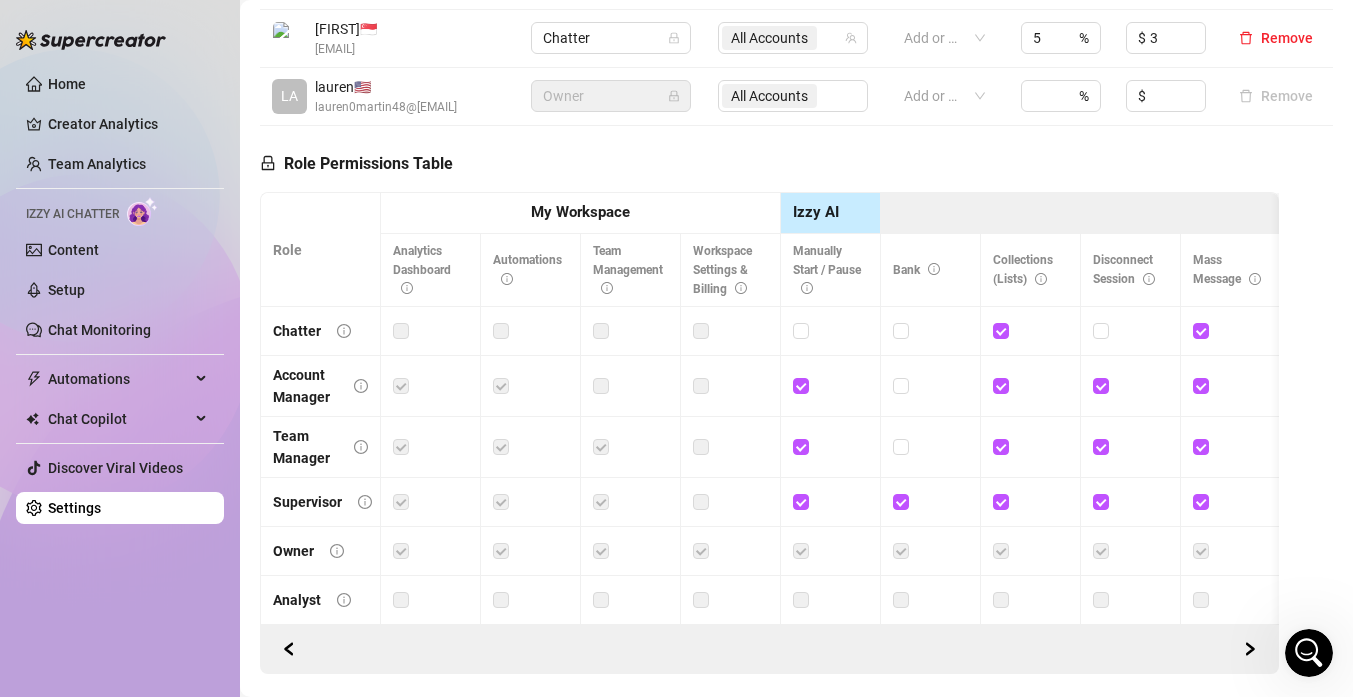 scroll, scrollTop: 598, scrollLeft: 0, axis: vertical 